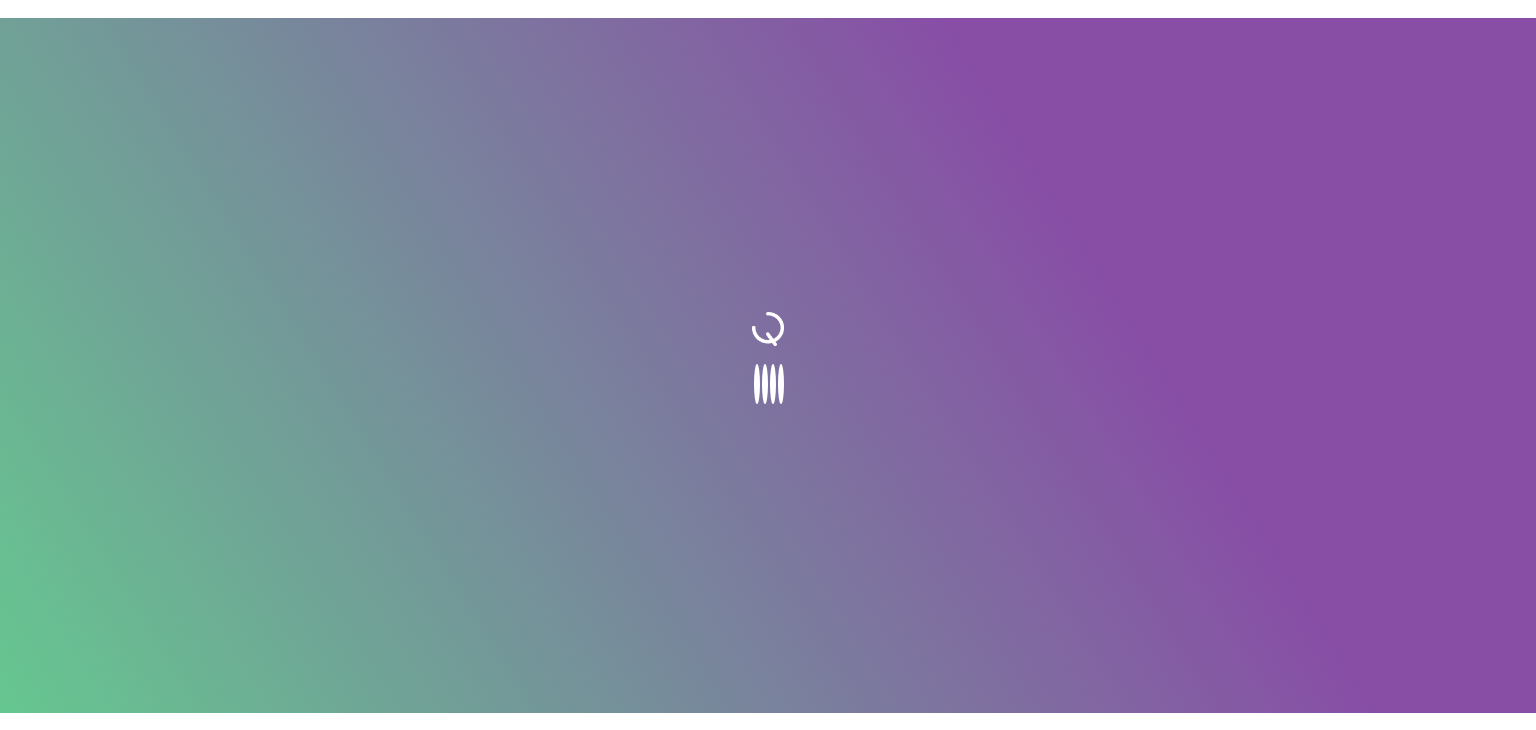 scroll, scrollTop: 0, scrollLeft: 0, axis: both 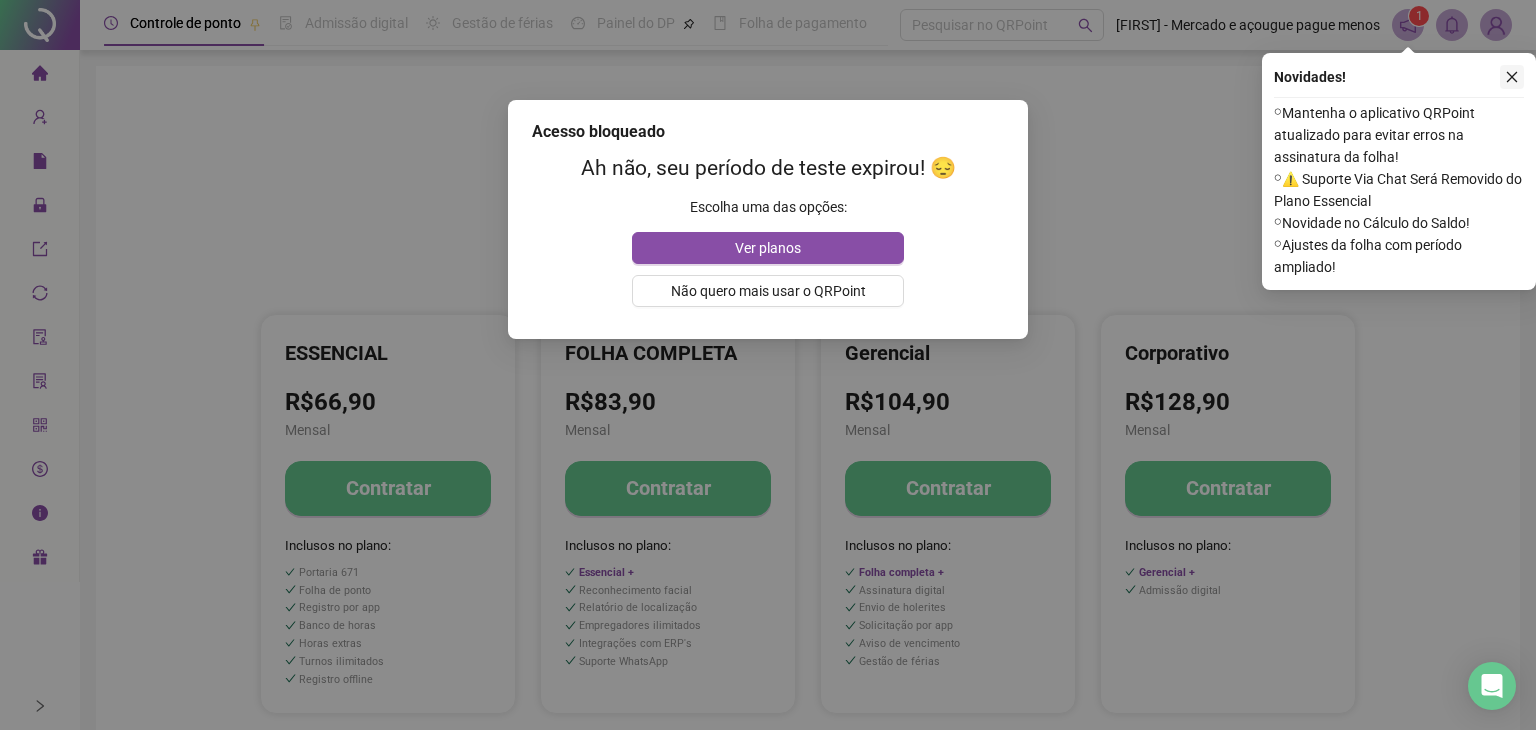 click 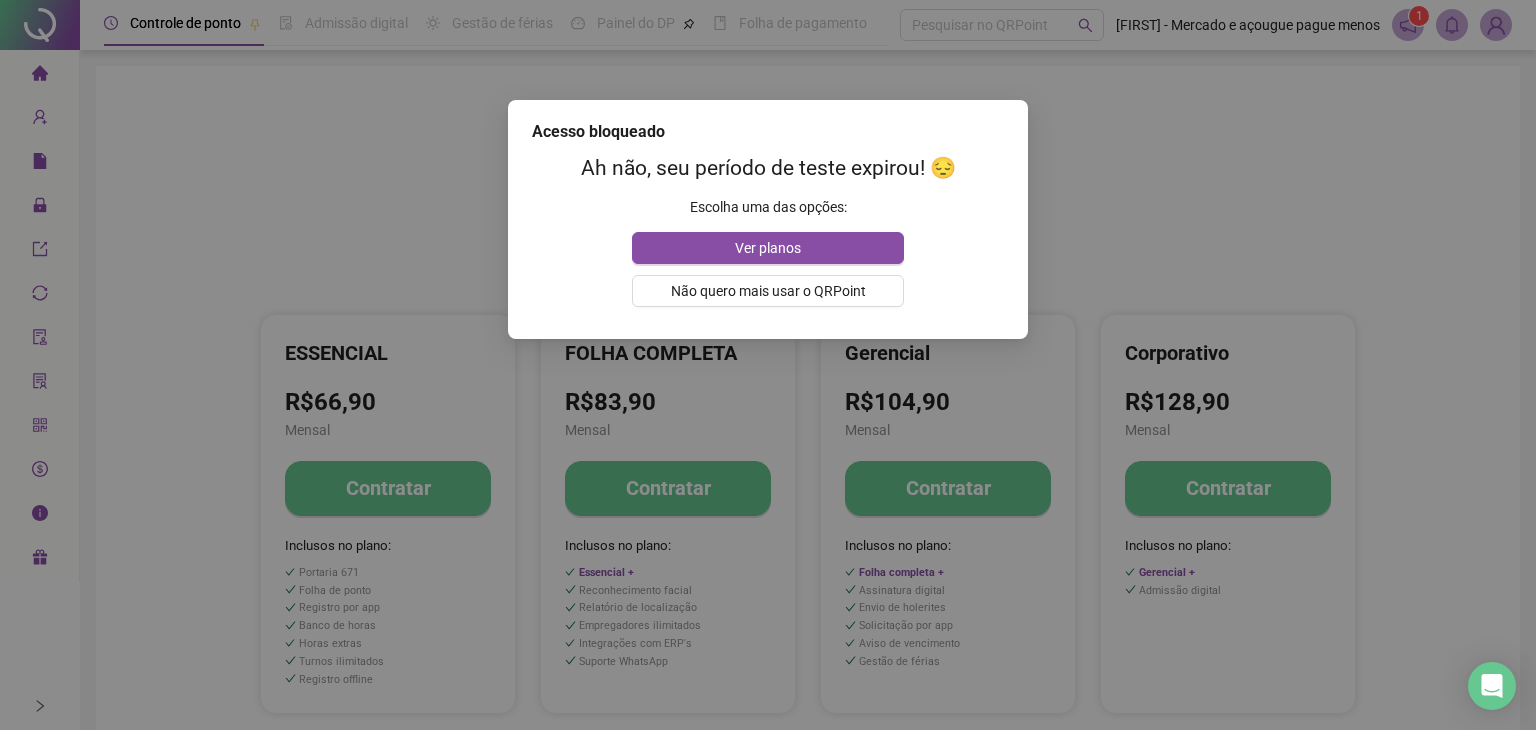 click on "Acesso bloqueado Ah não, seu período de teste expirou! 😔 Escolha uma das opções: Ver planos Não quero mais usar o QRPoint" at bounding box center (768, 365) 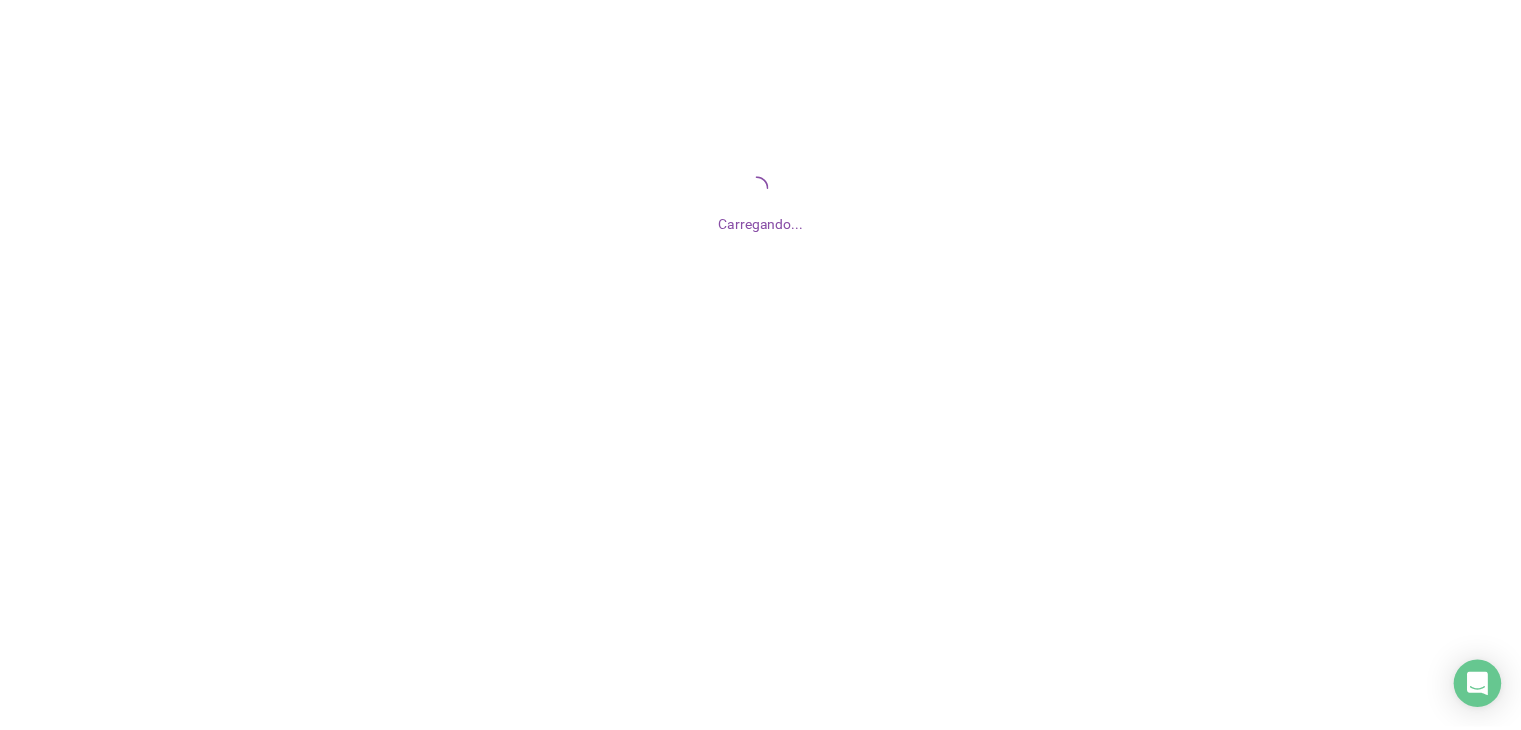 scroll, scrollTop: 0, scrollLeft: 0, axis: both 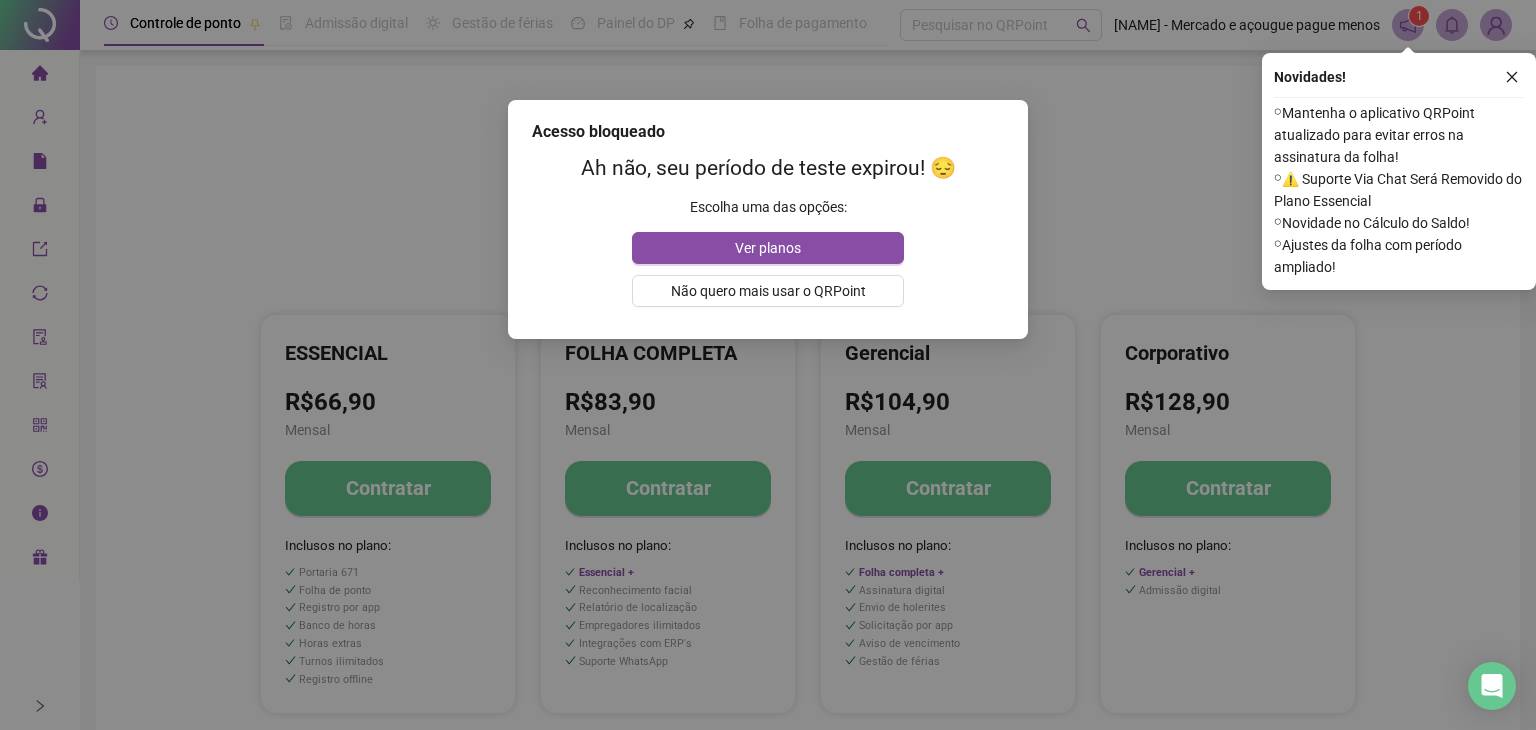 click on "Acesso bloqueado" at bounding box center [768, 132] 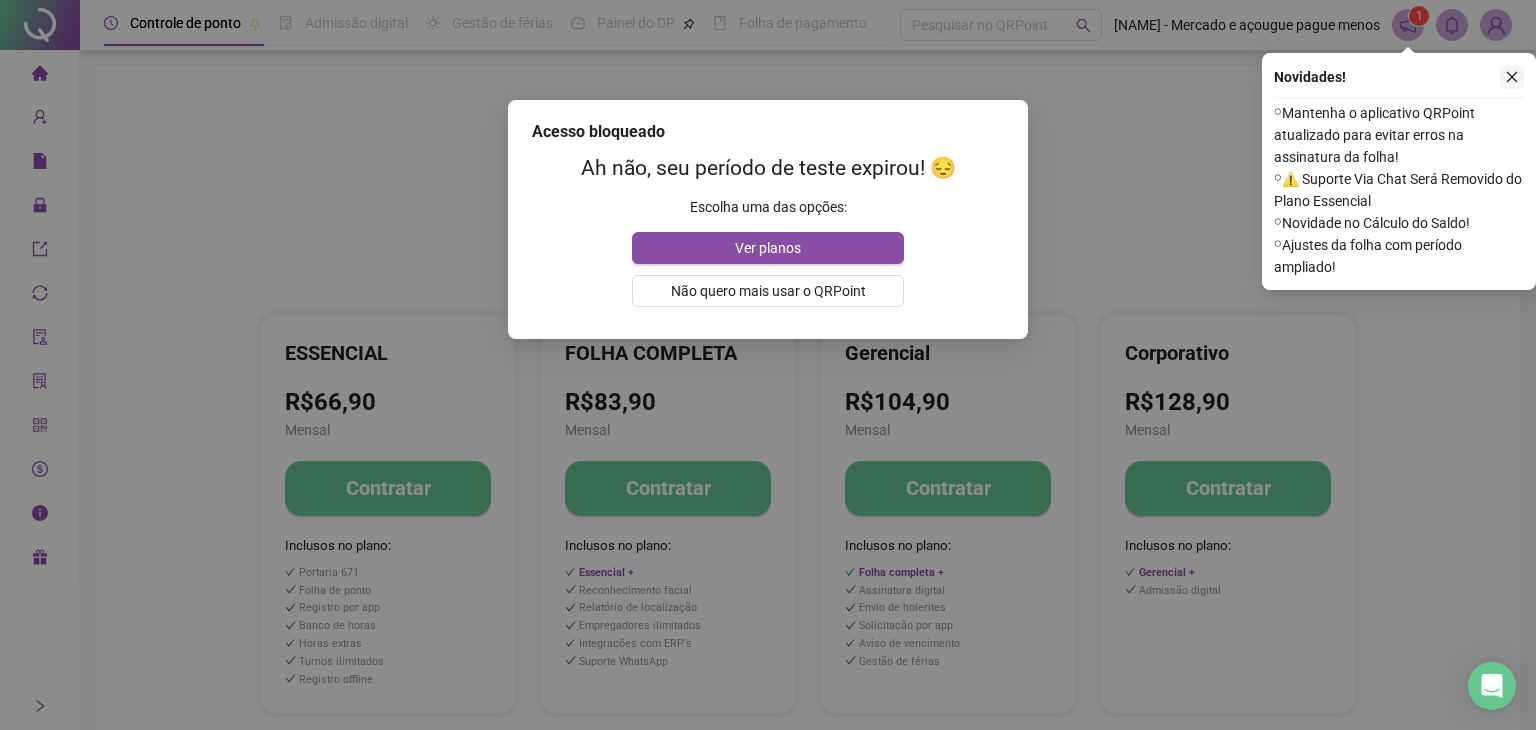 click at bounding box center [1512, 77] 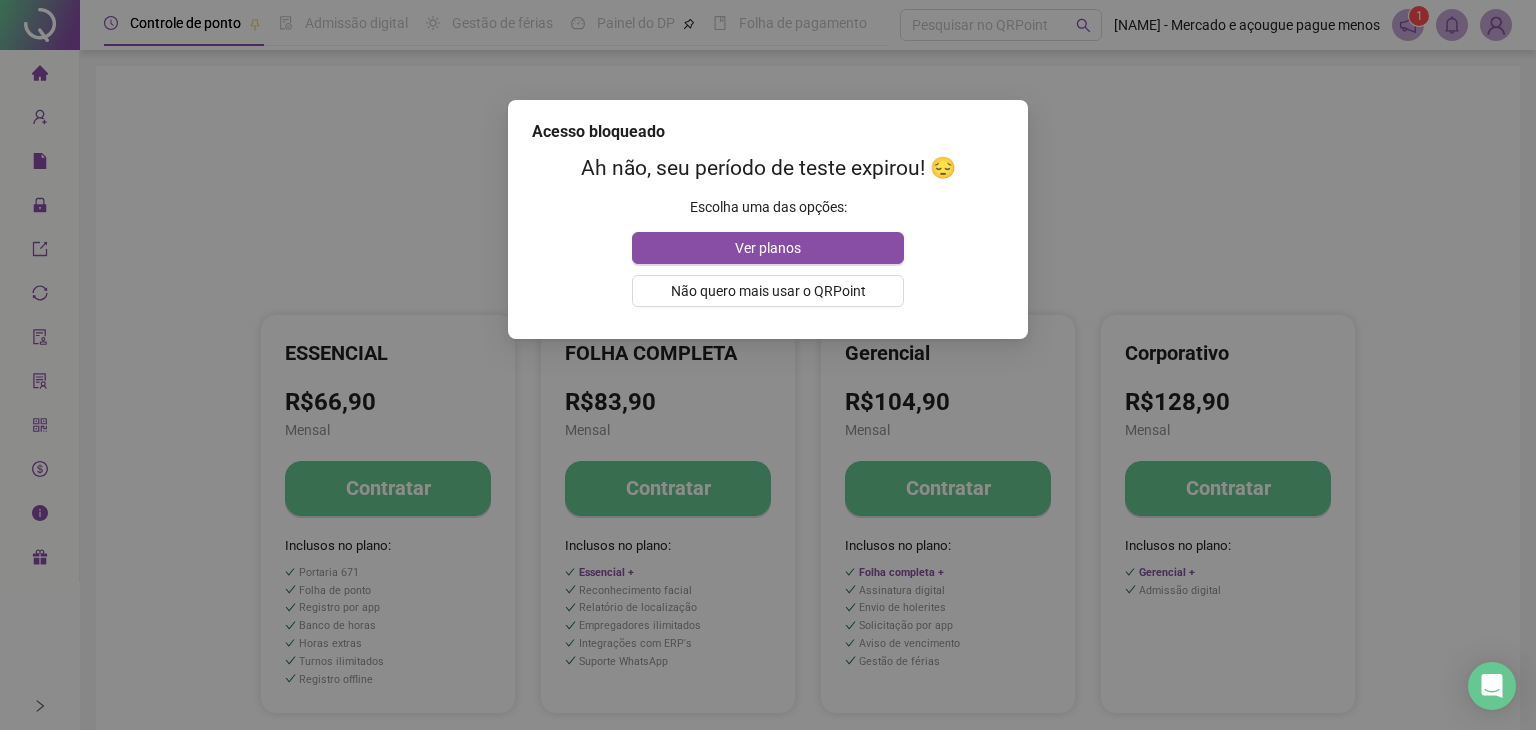 click on "Acesso bloqueado Ah não, seu período de teste expirou! 😔 Escolha uma das opções: Ver planos Não quero mais usar o QRPoint" at bounding box center (768, 365) 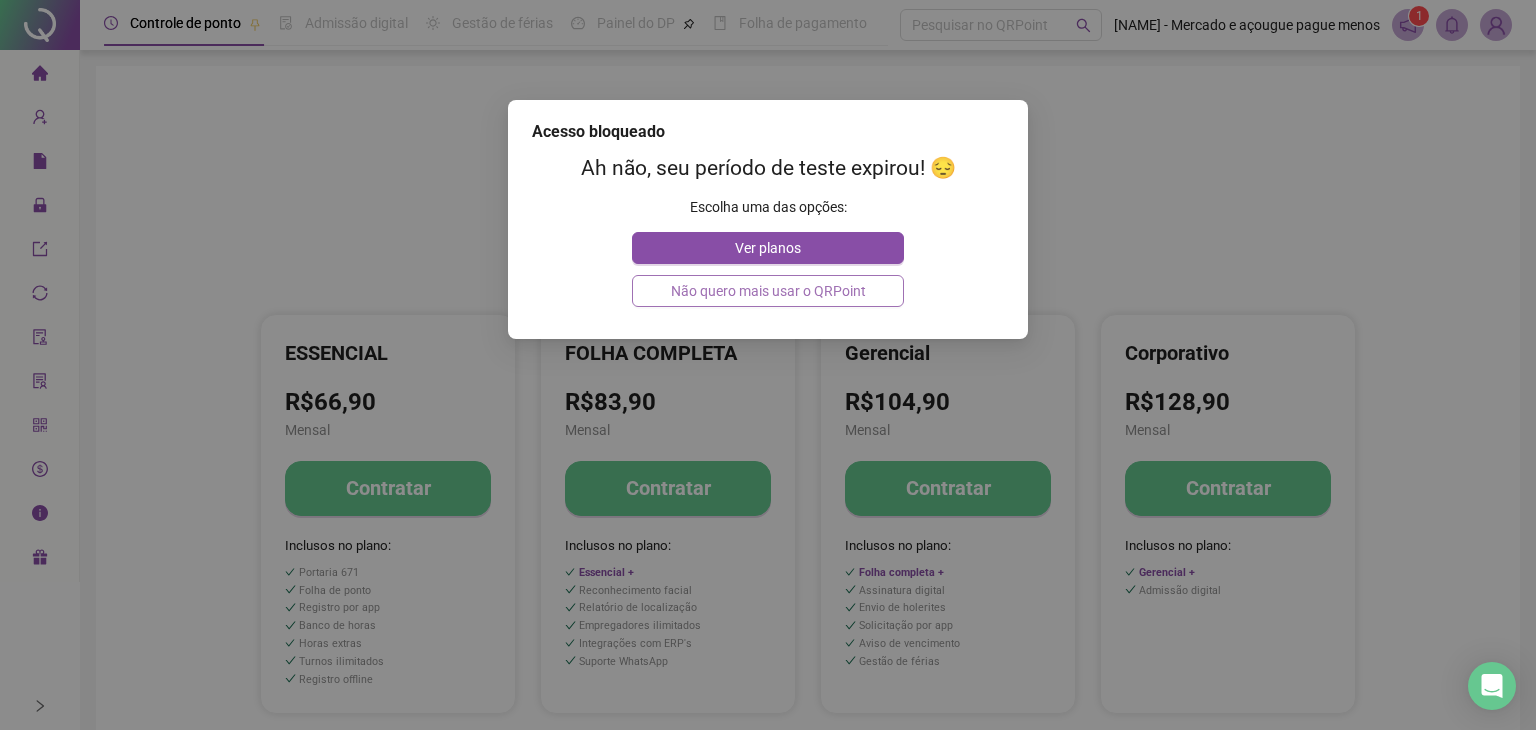 click on "Não quero mais usar o QRPoint" at bounding box center (768, 291) 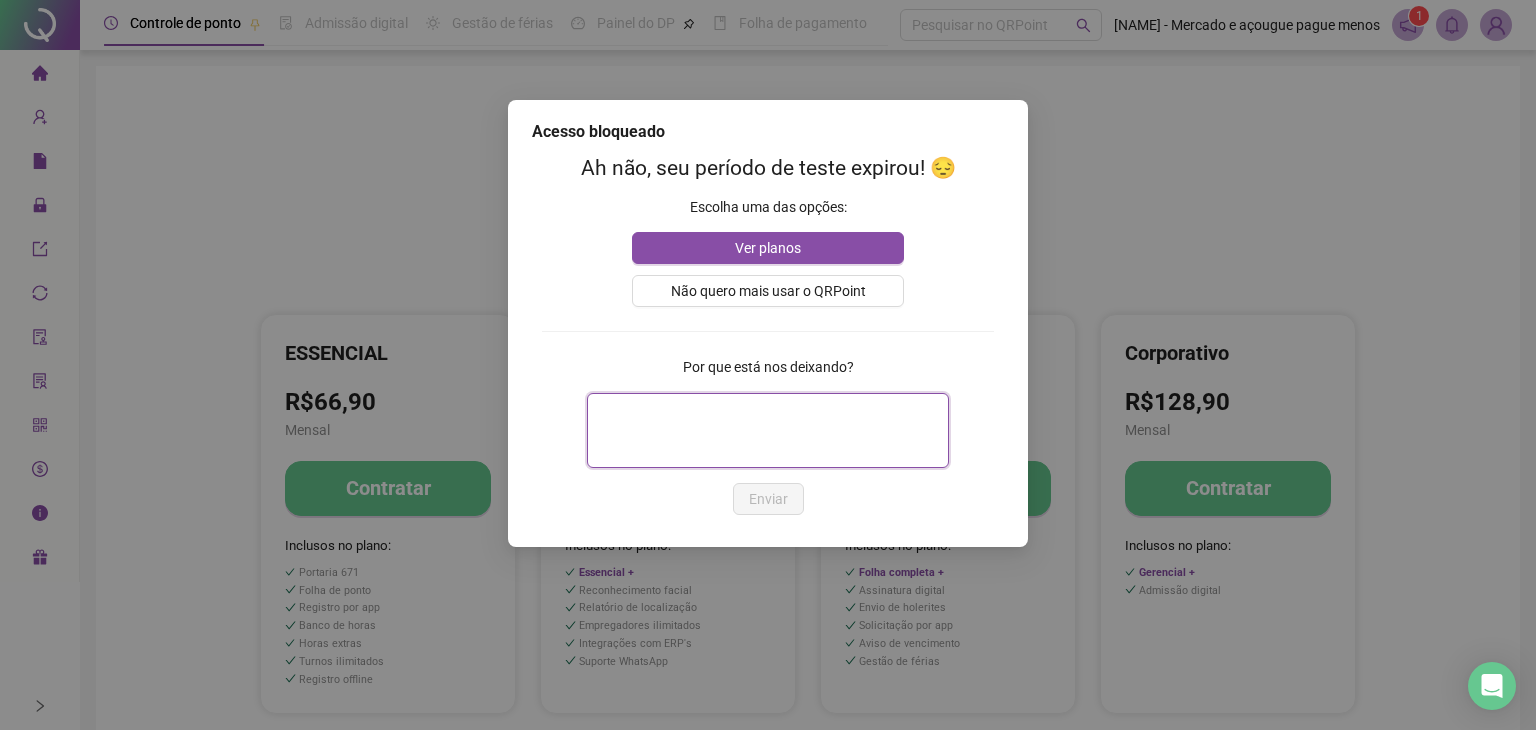 click at bounding box center [768, 431] 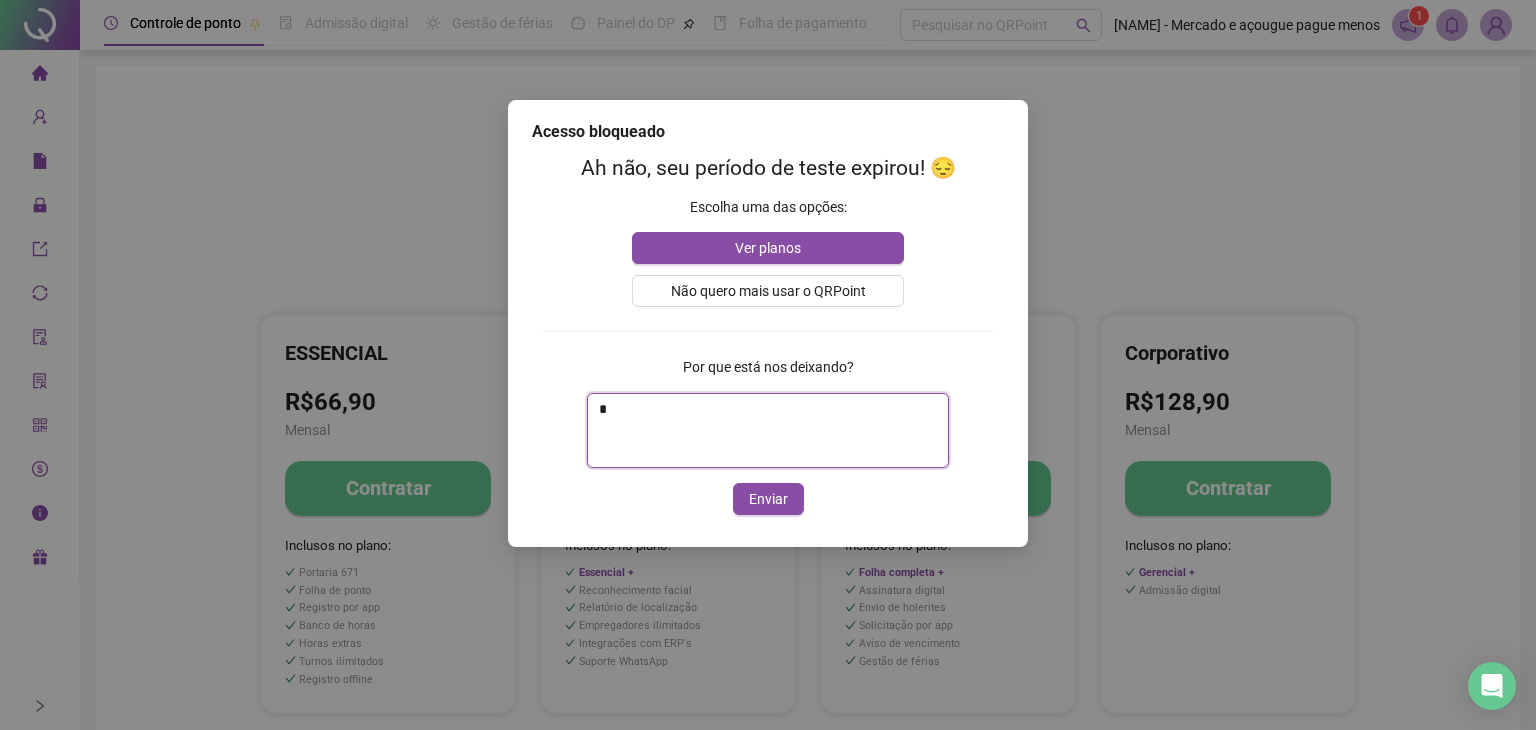 type on "**" 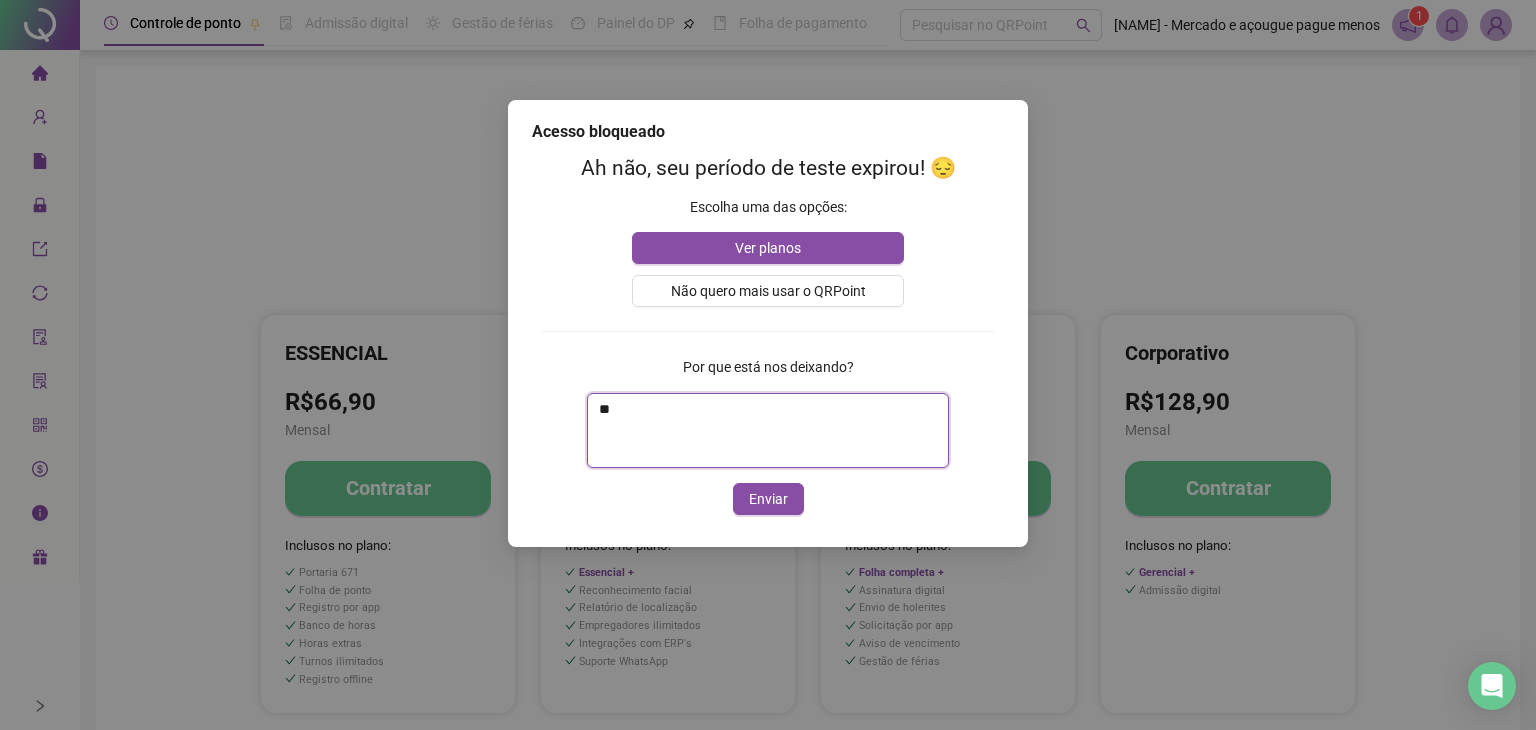 type 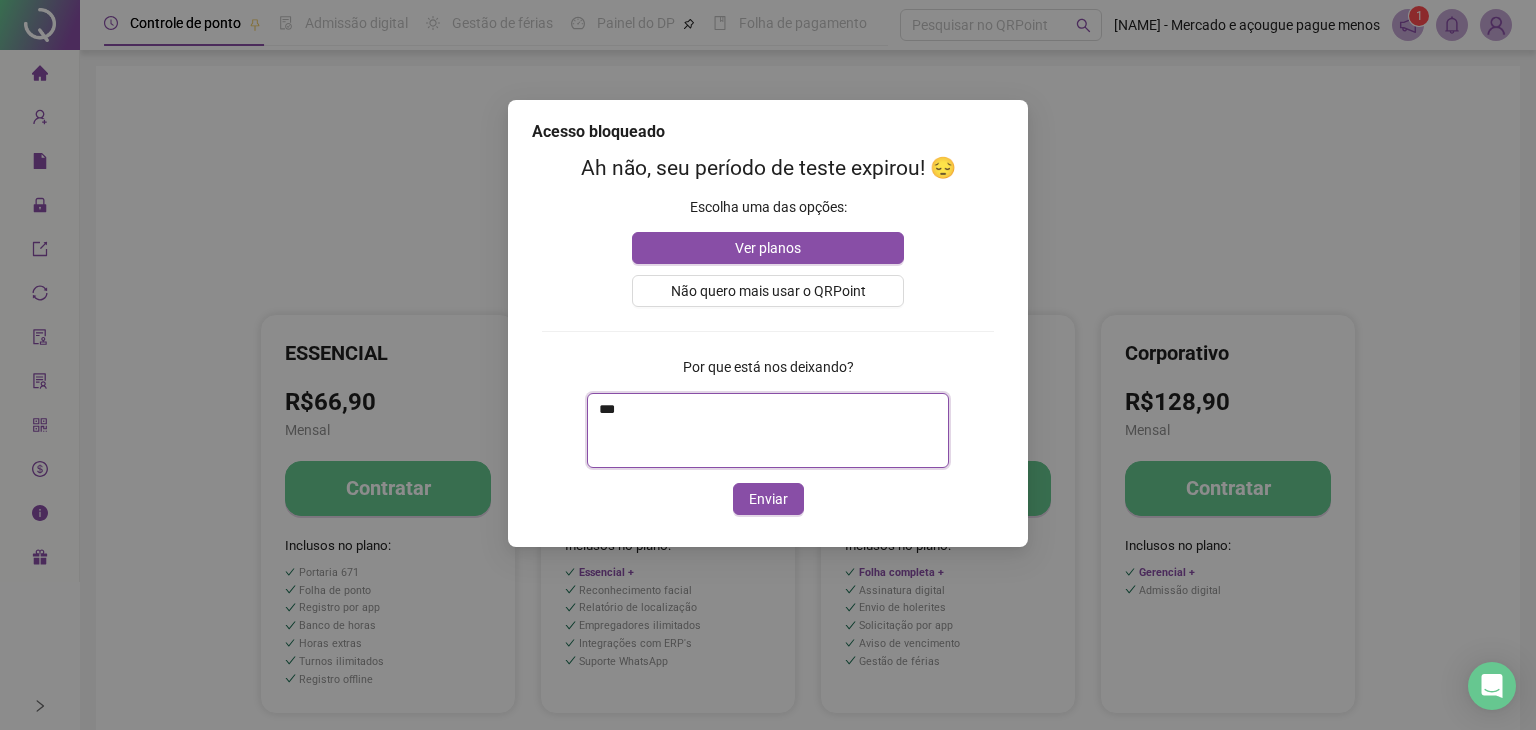 type 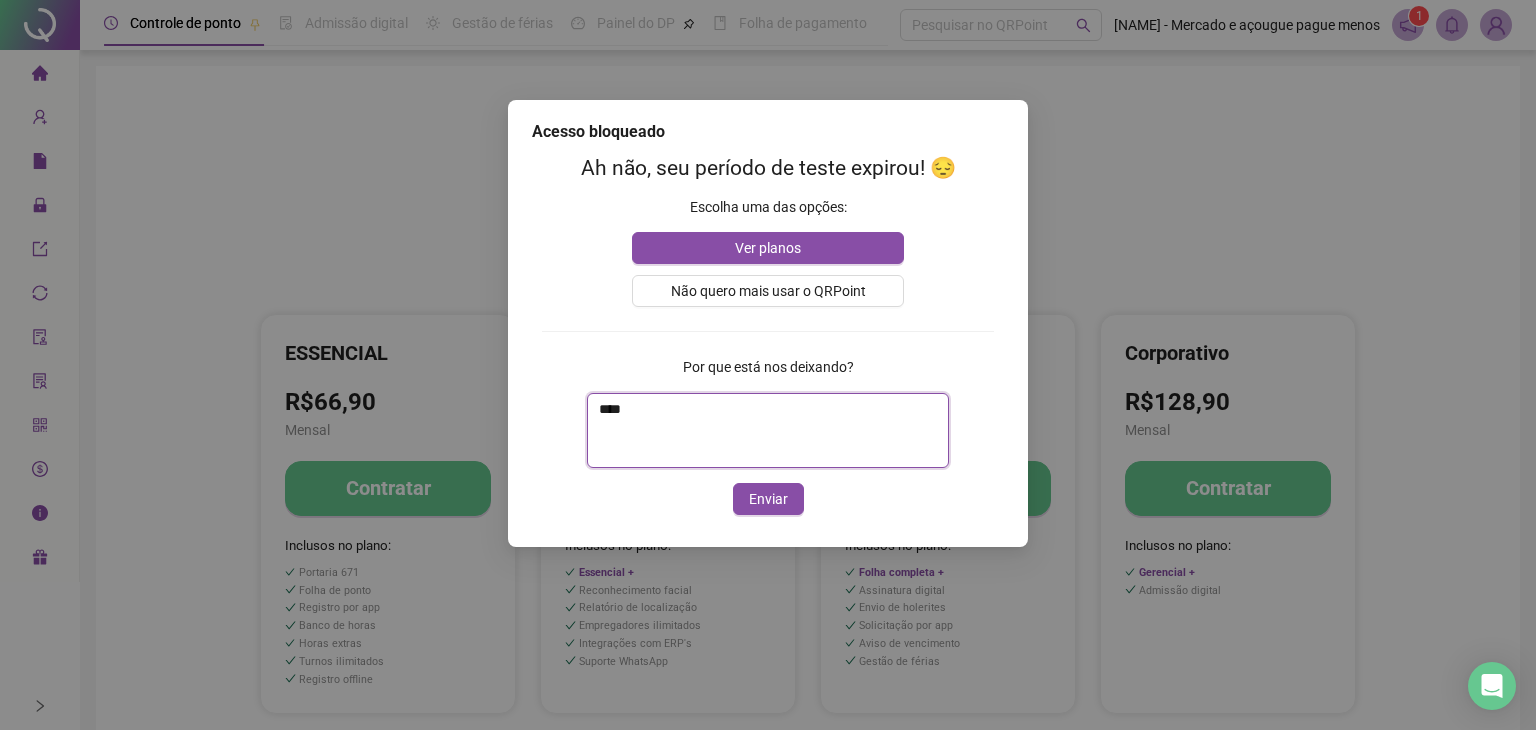 type 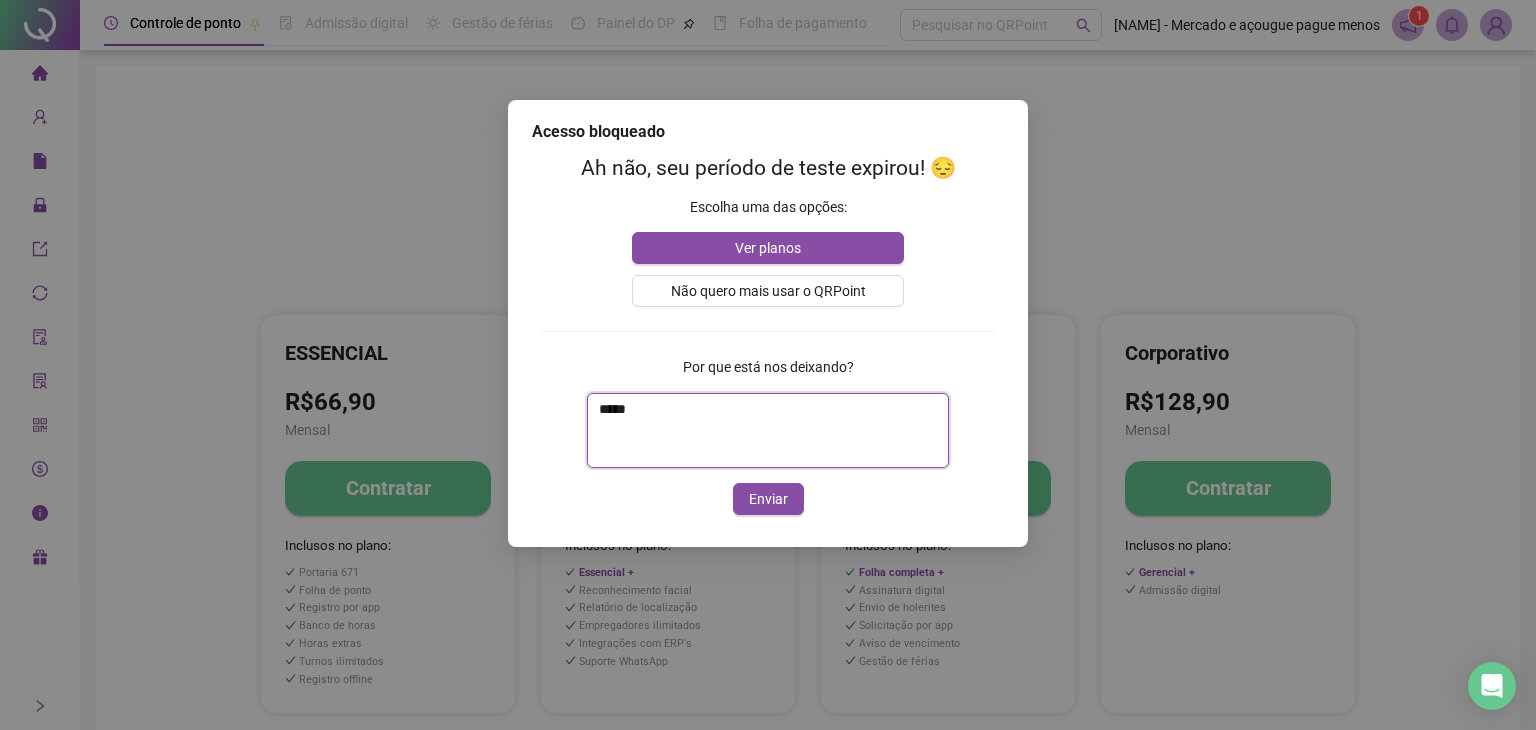 type 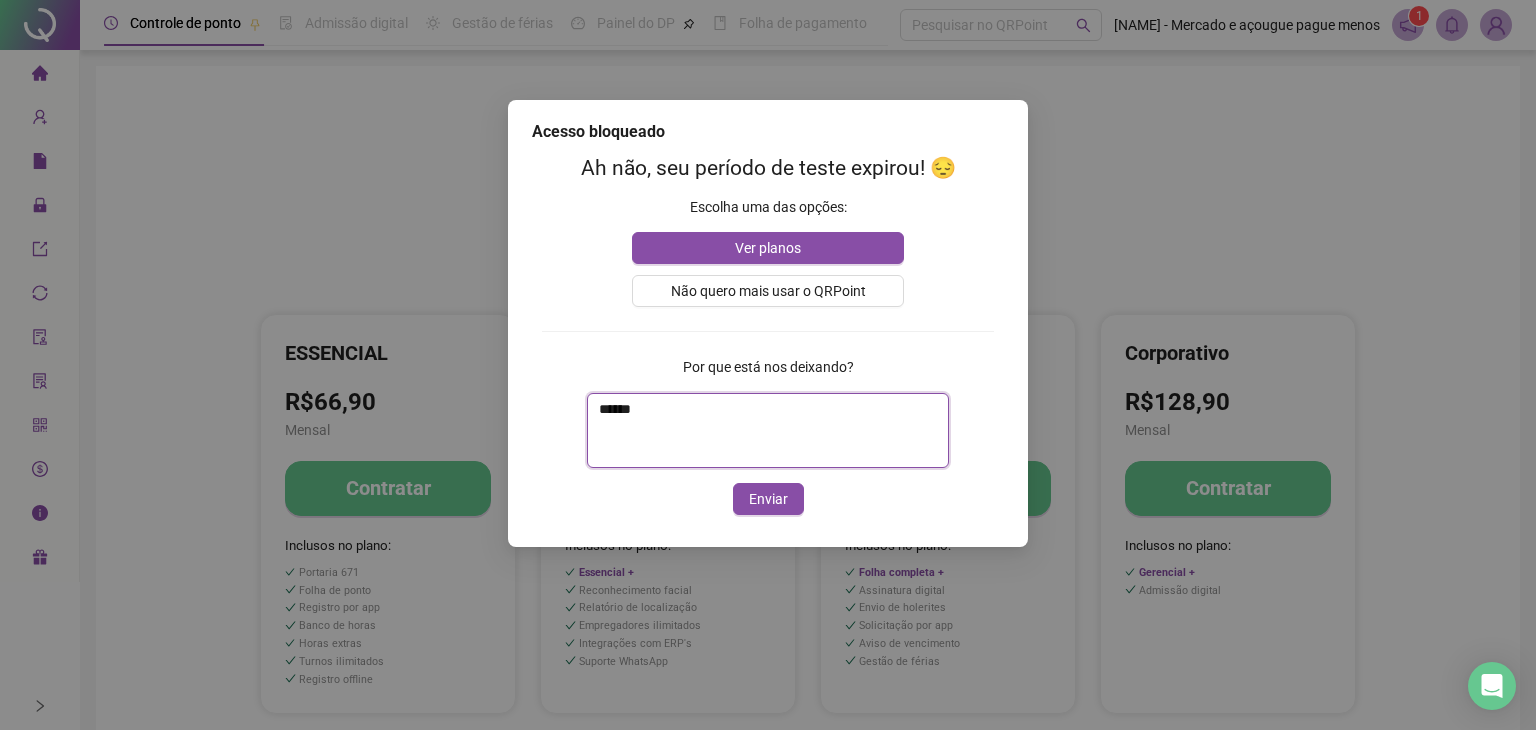 type 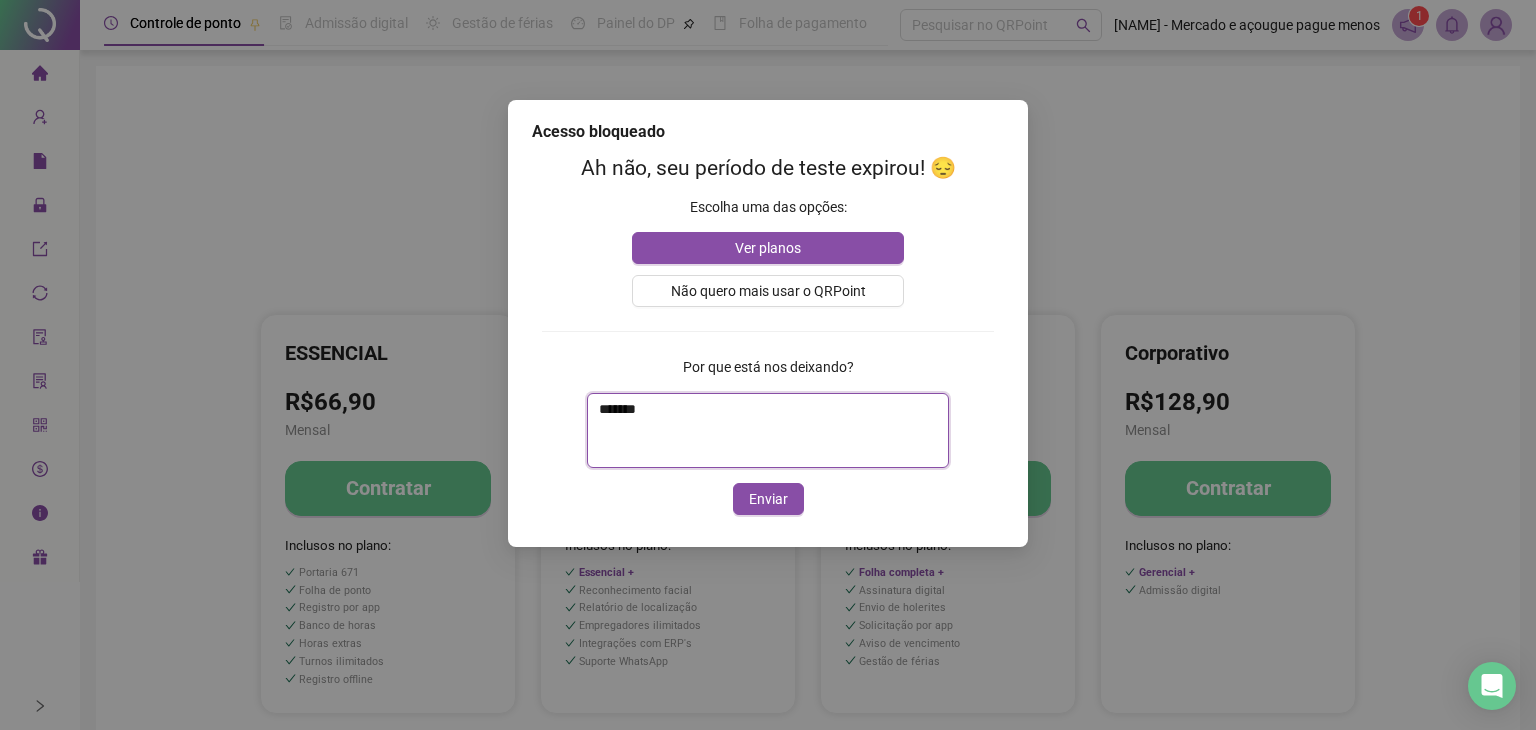 type 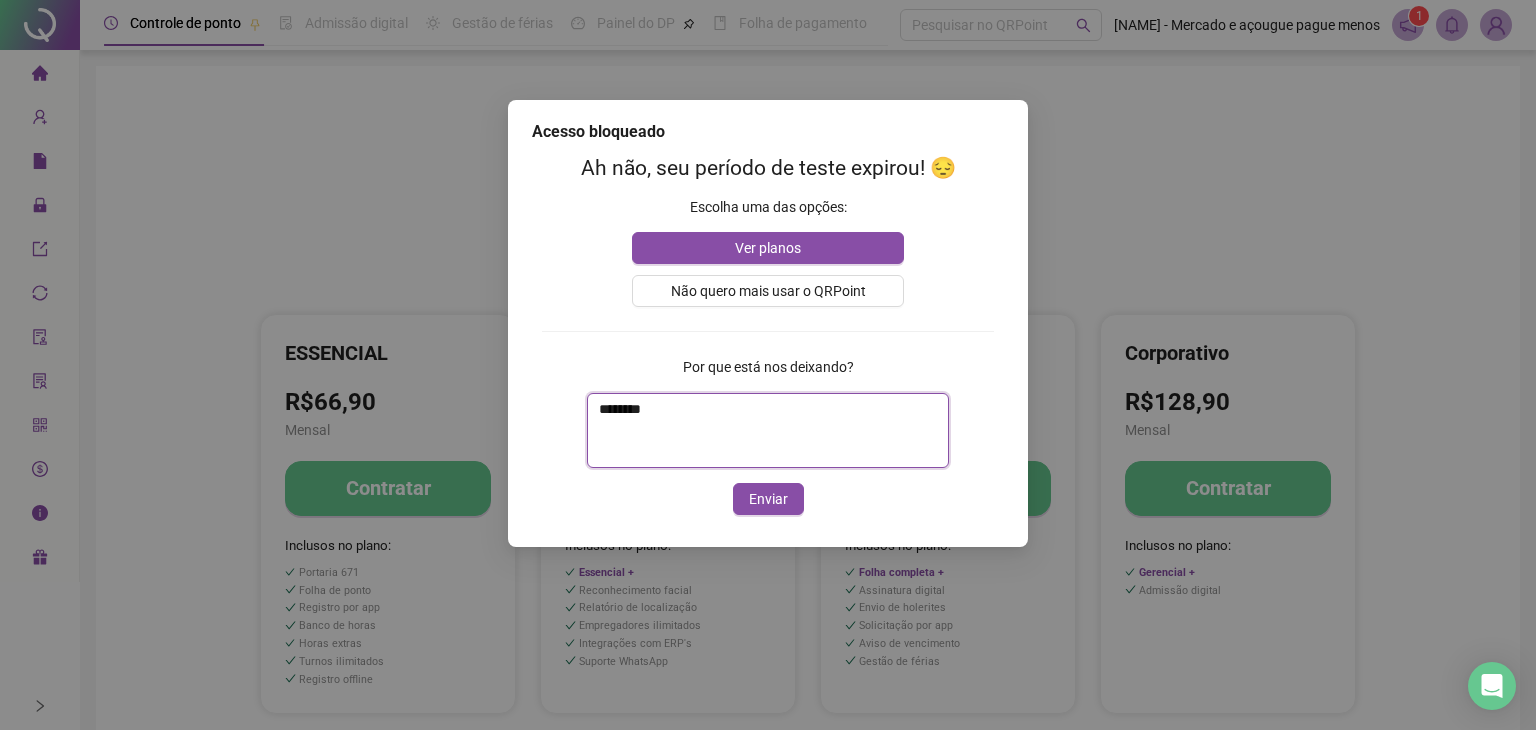 type 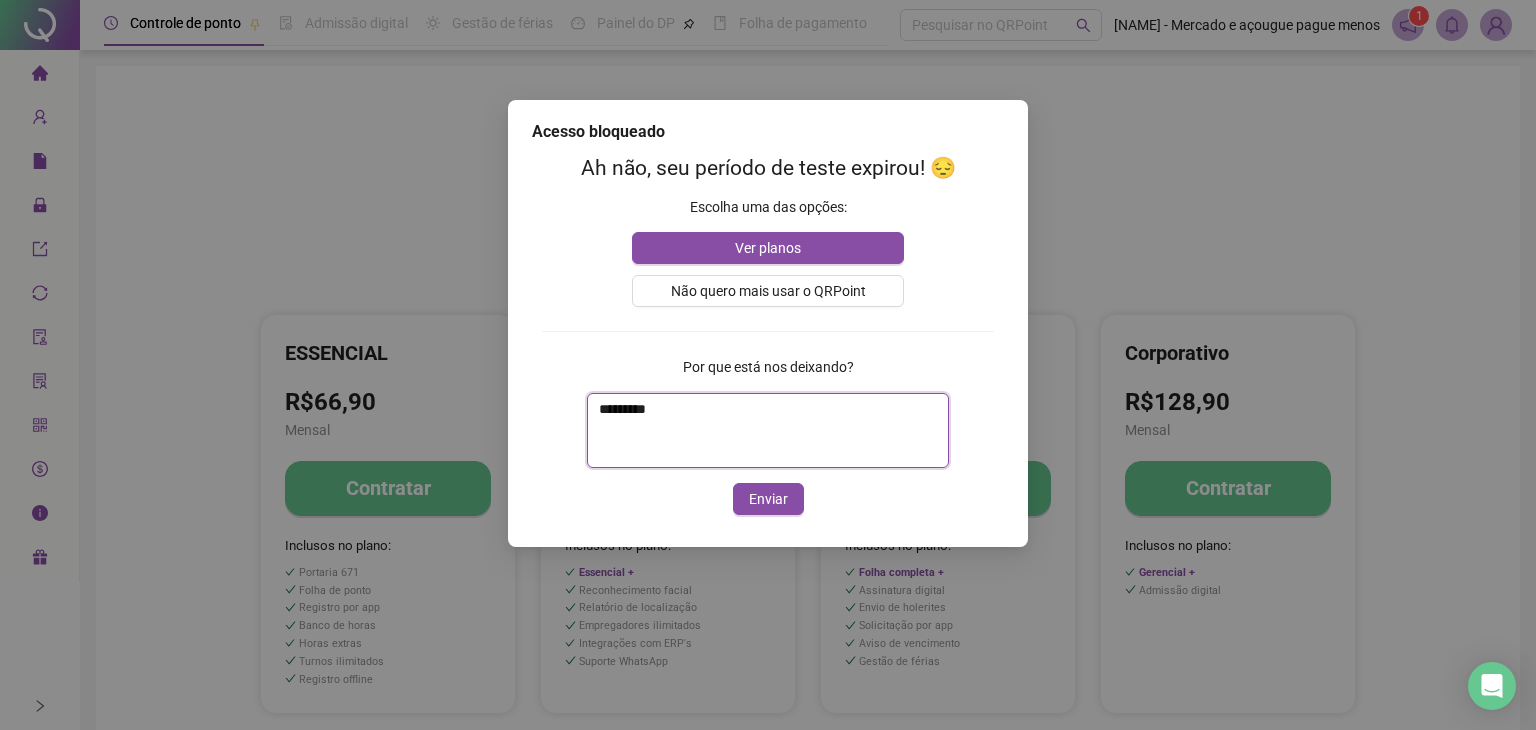 type 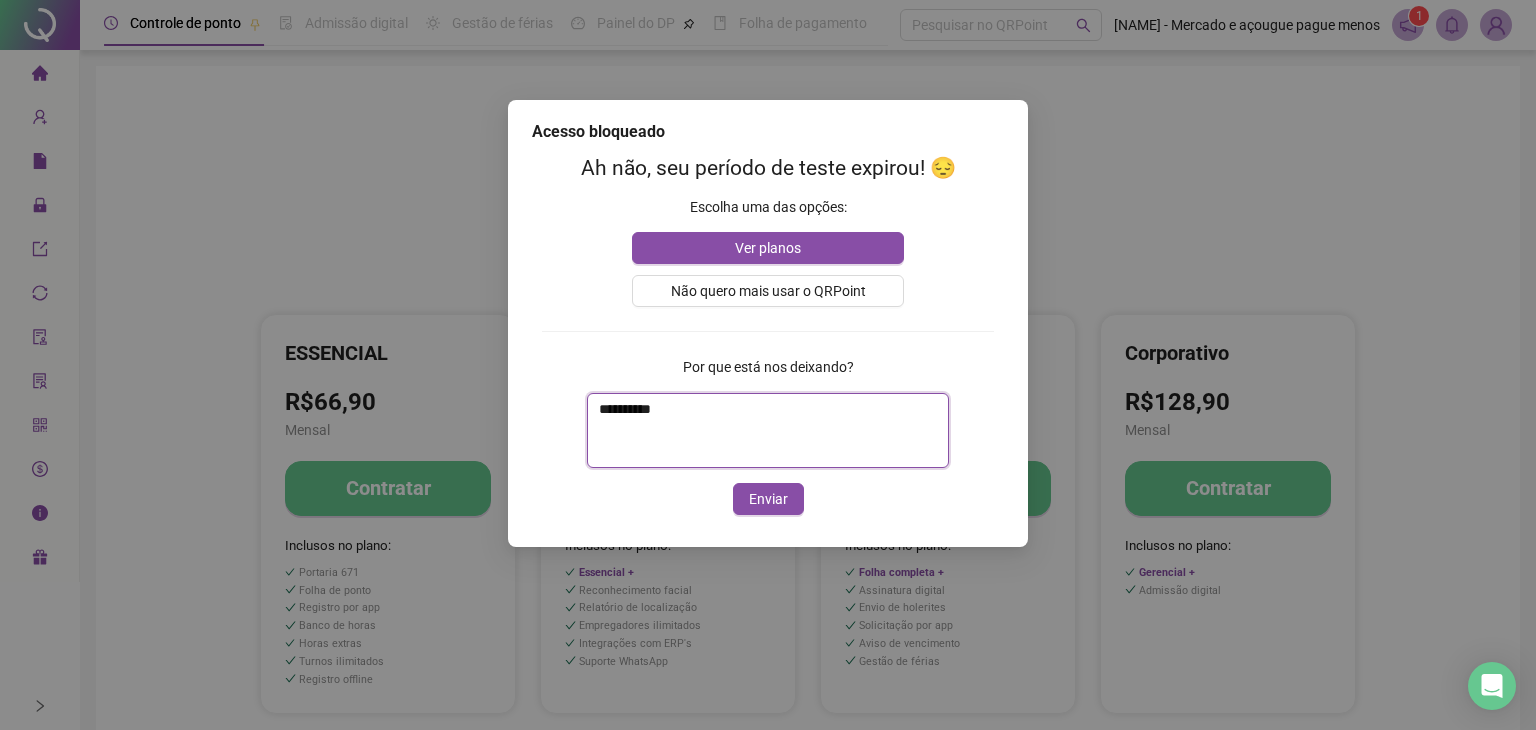 type 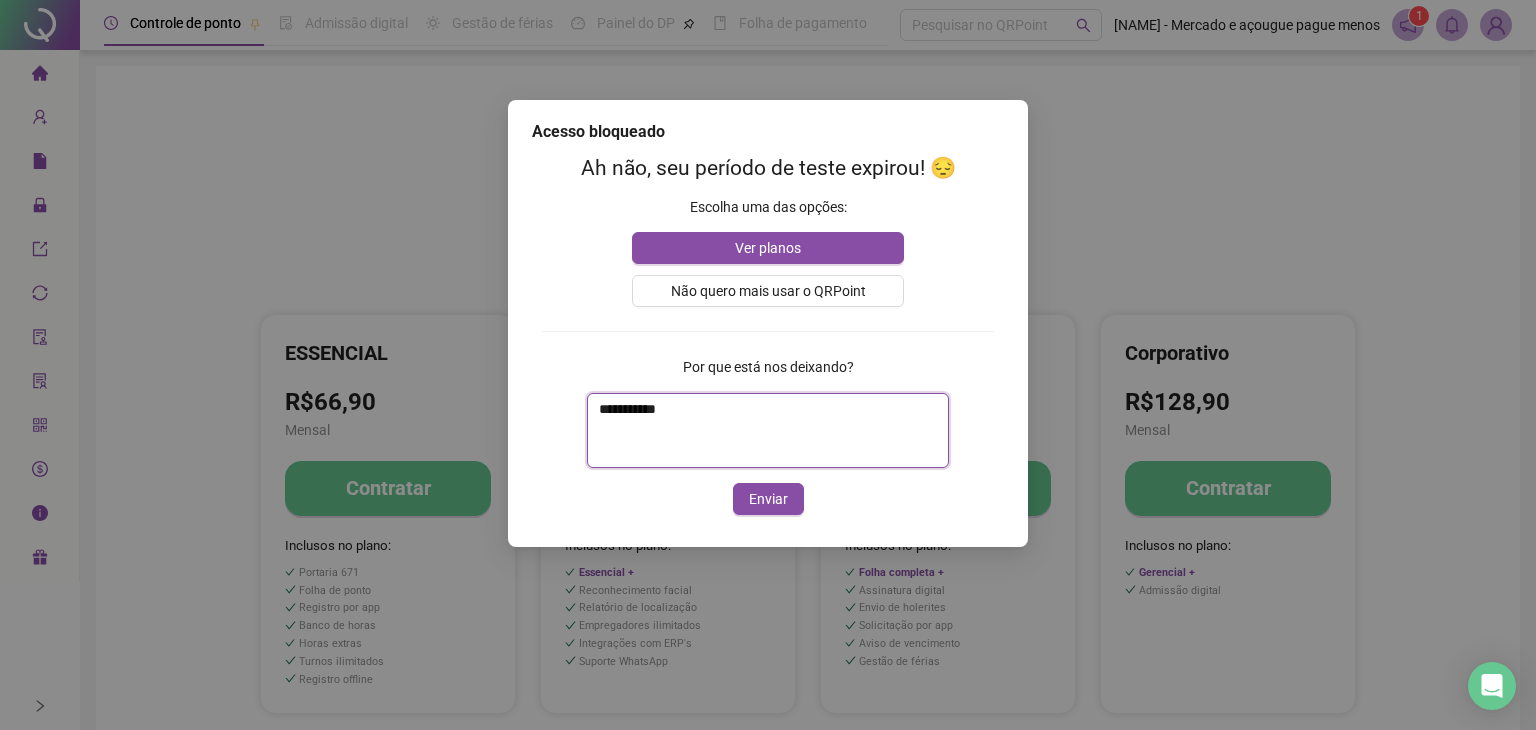type 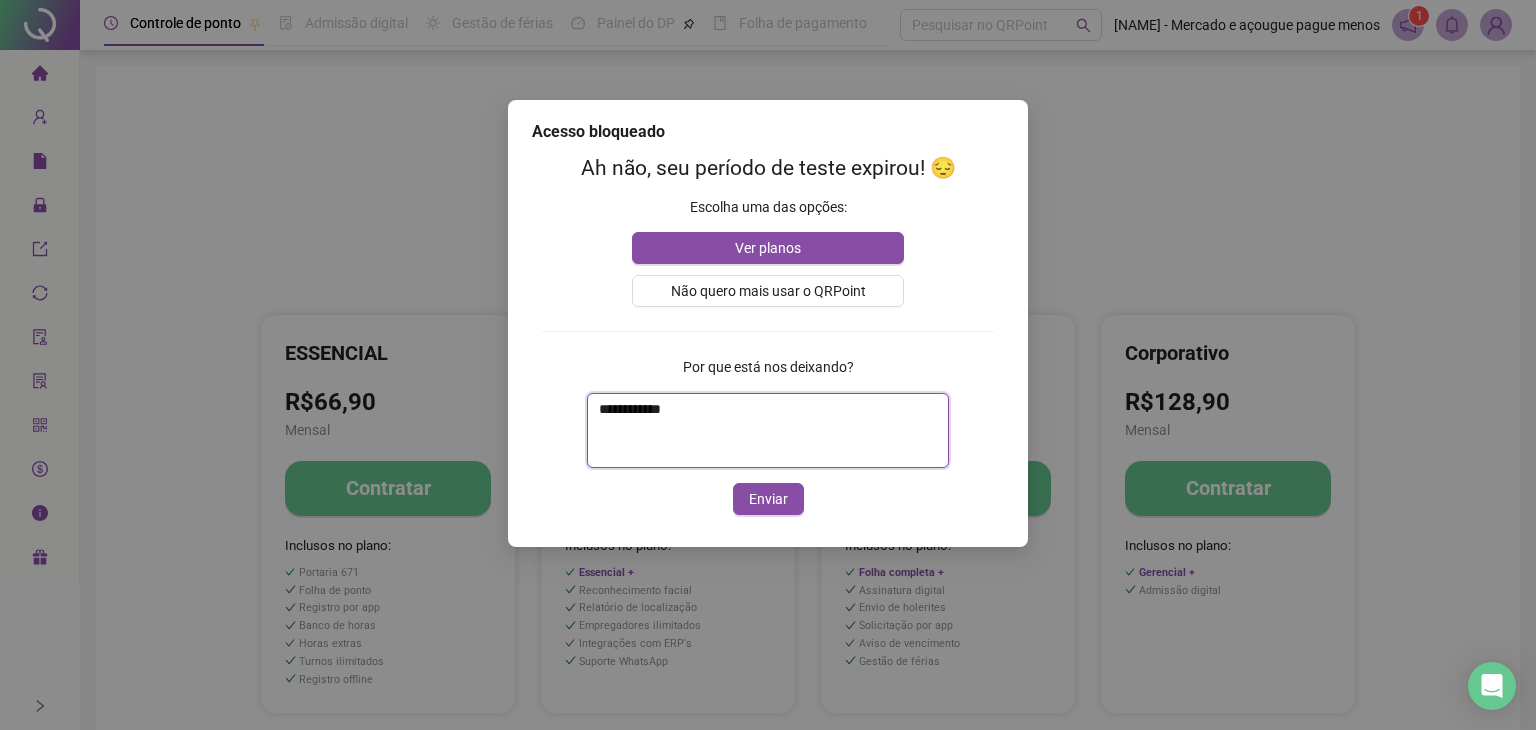type 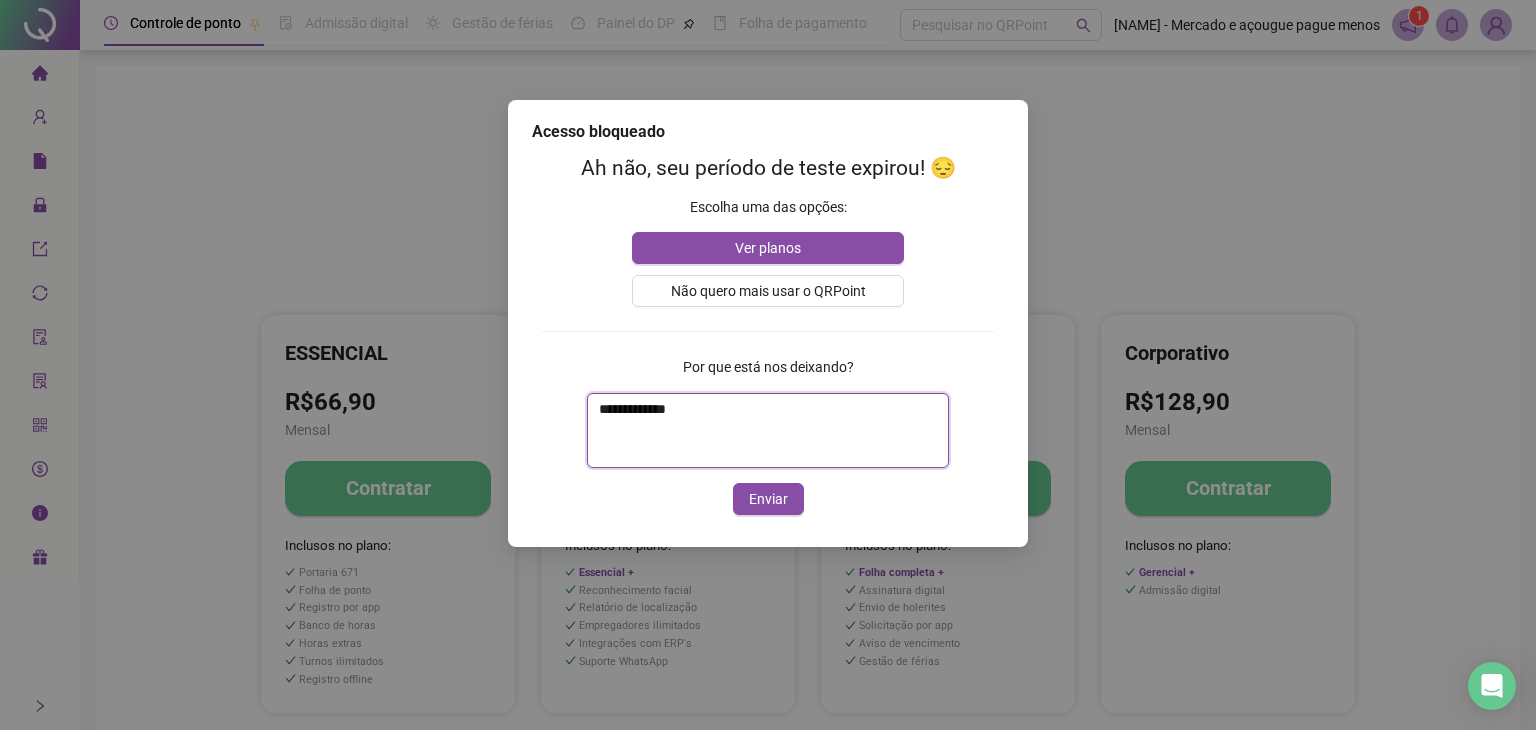 type 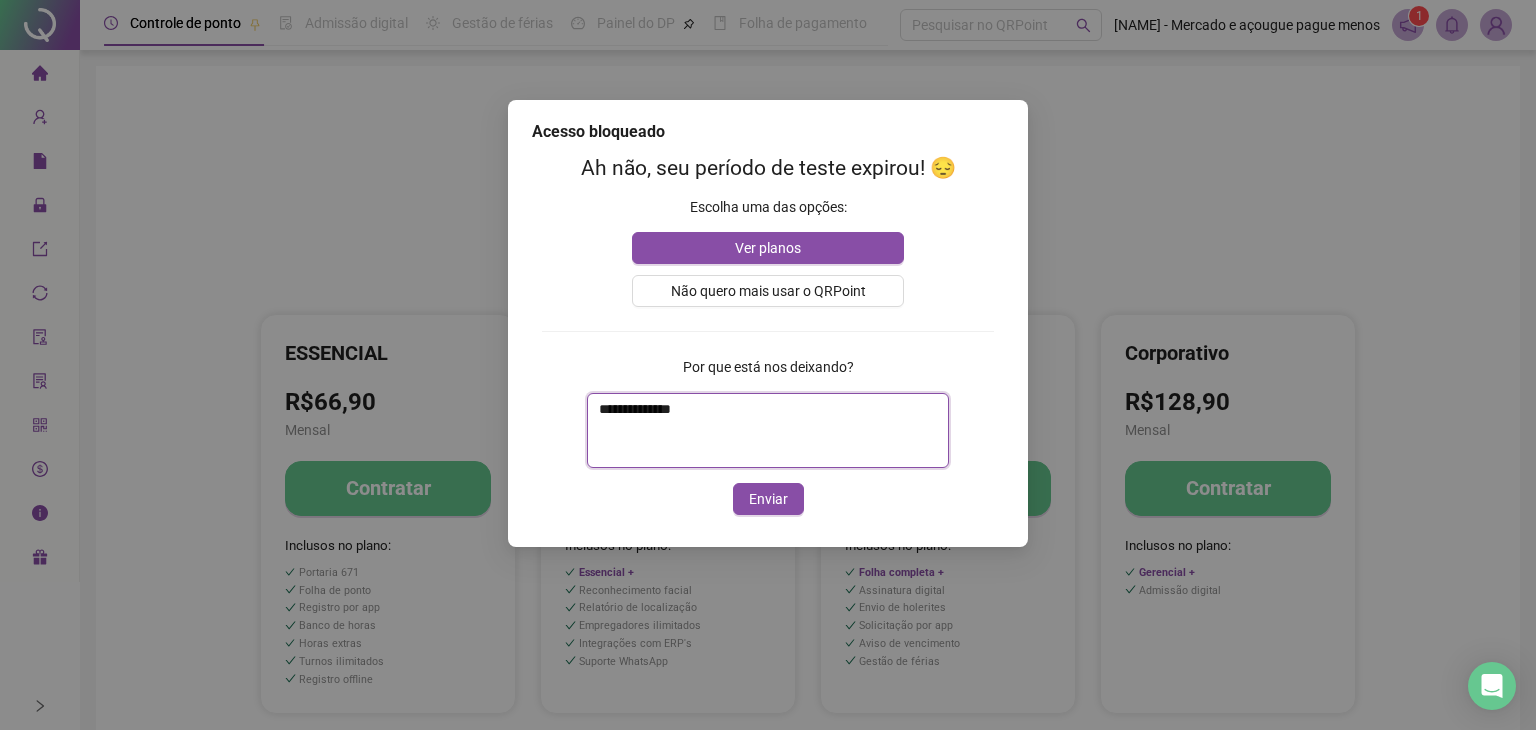 type 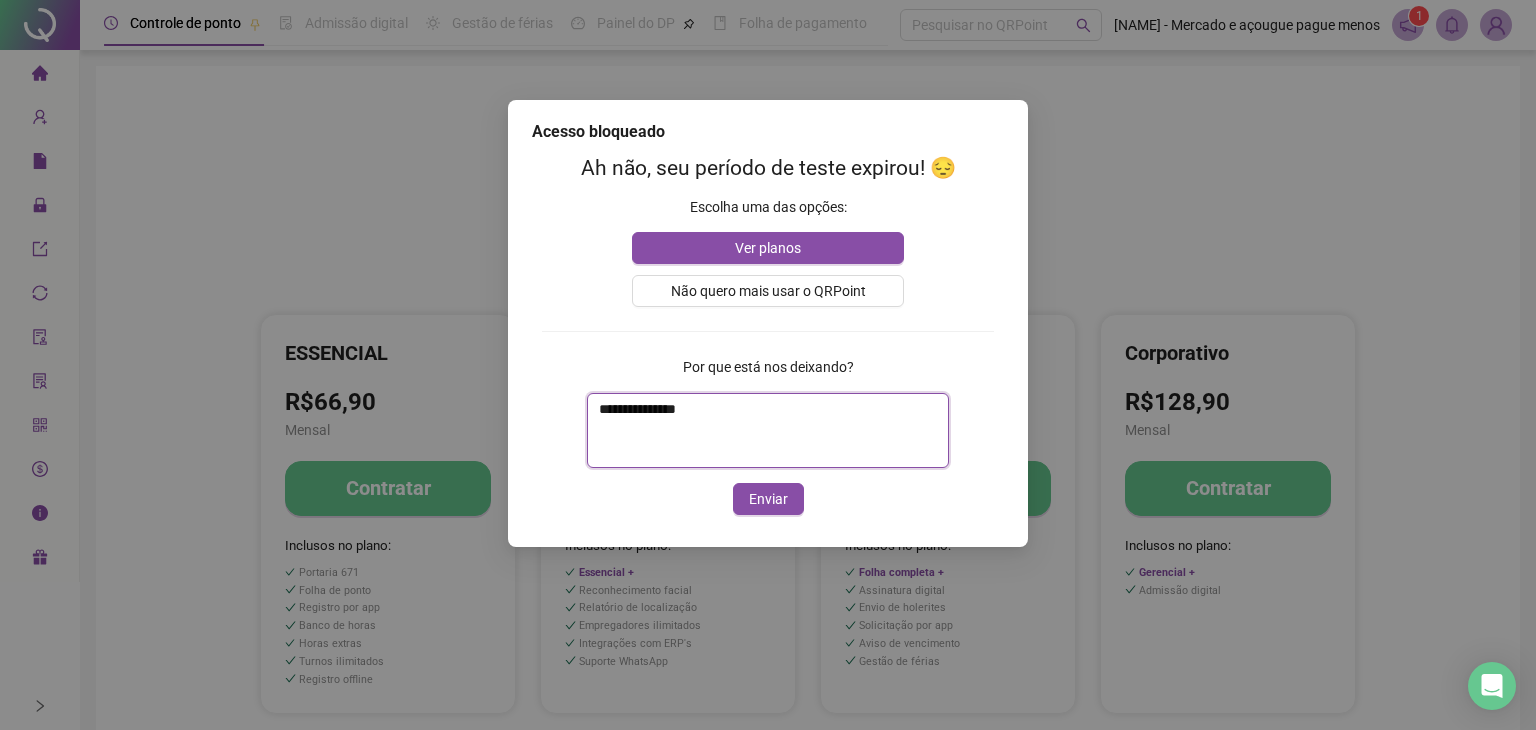 type 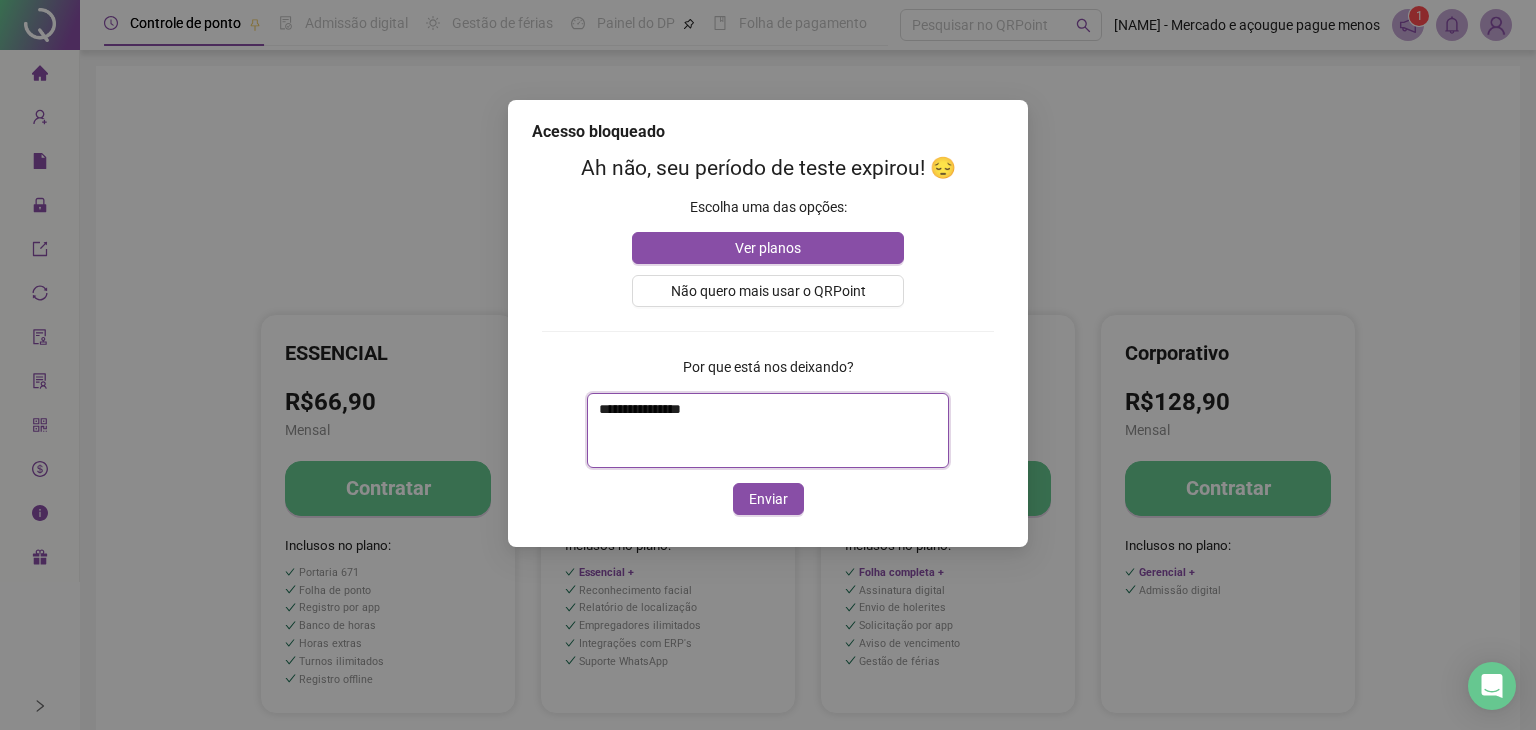 type 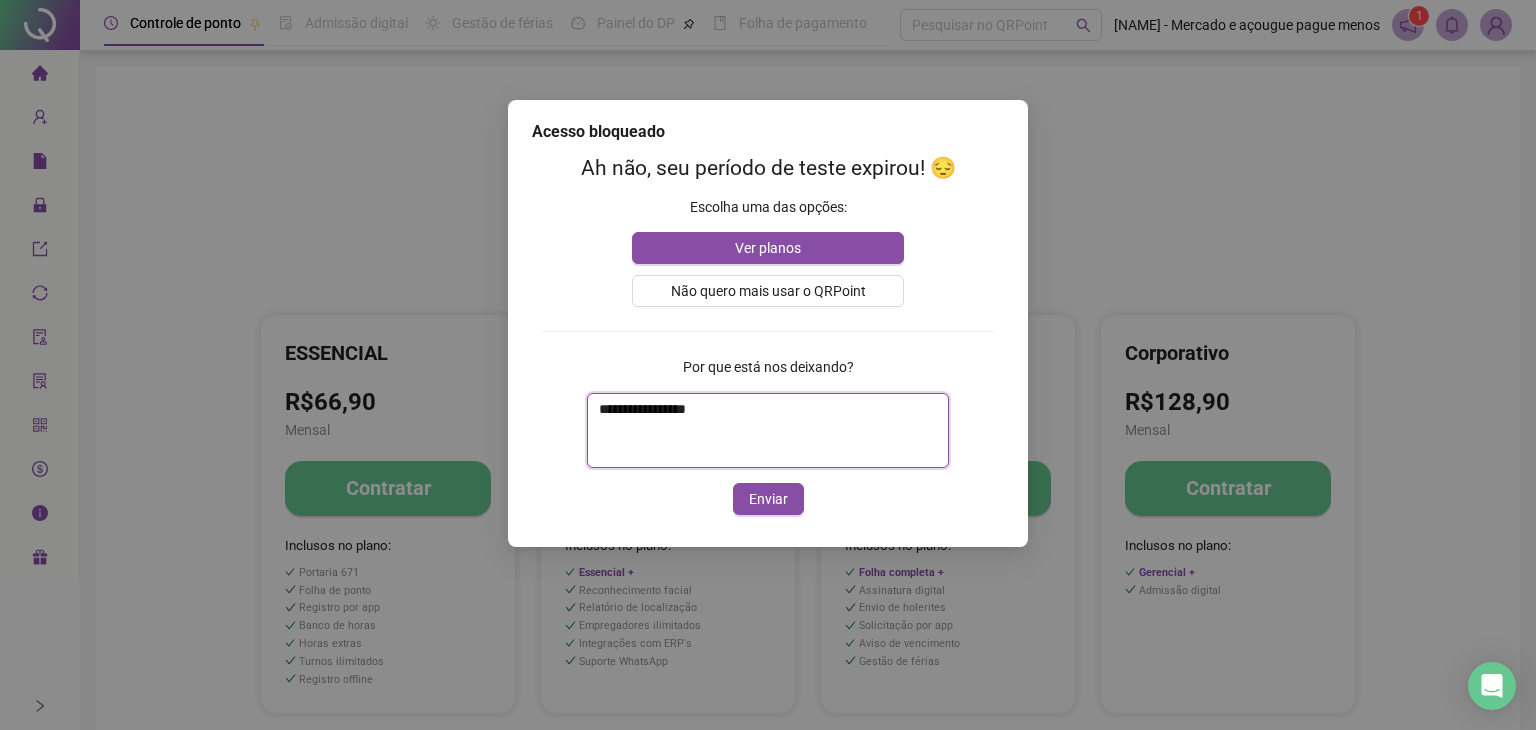 type 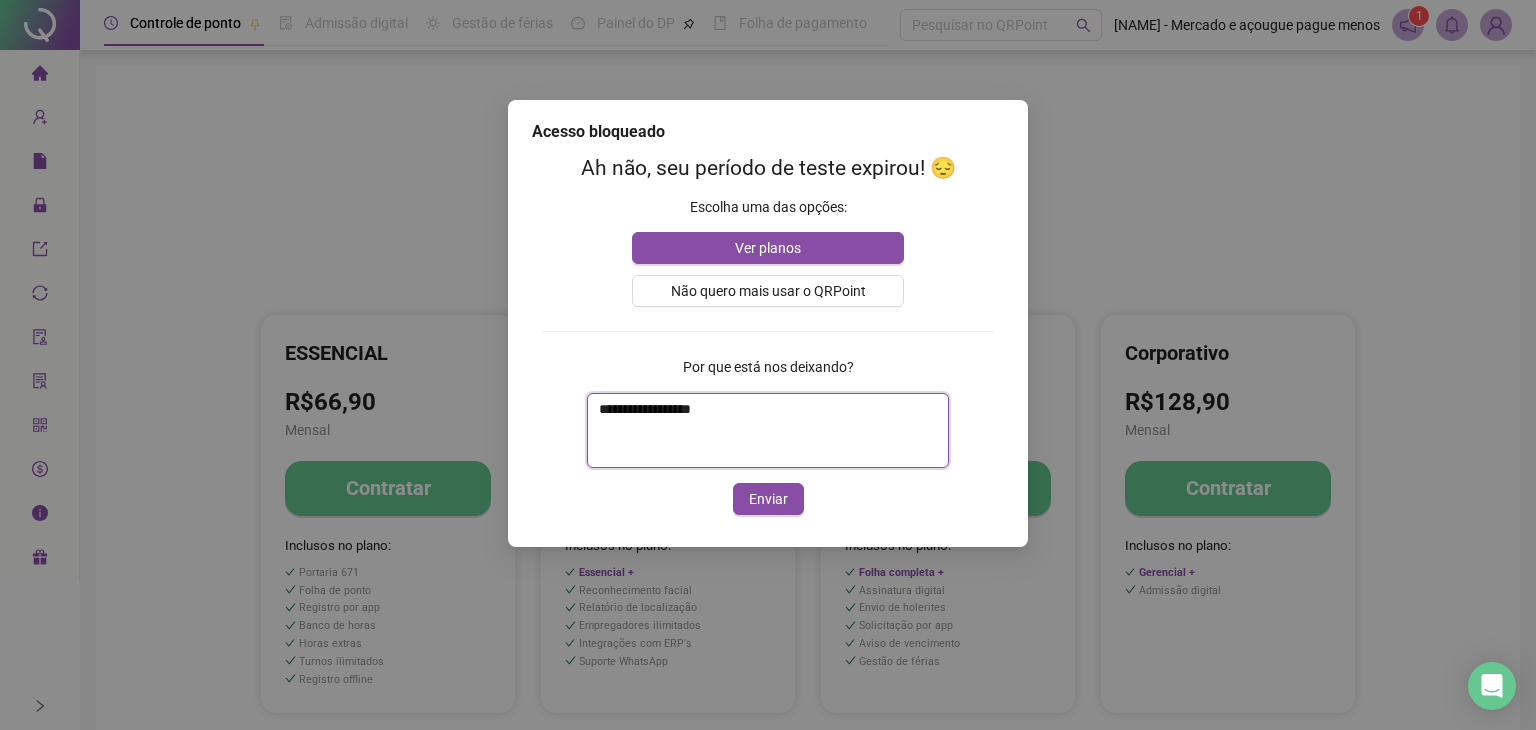 type 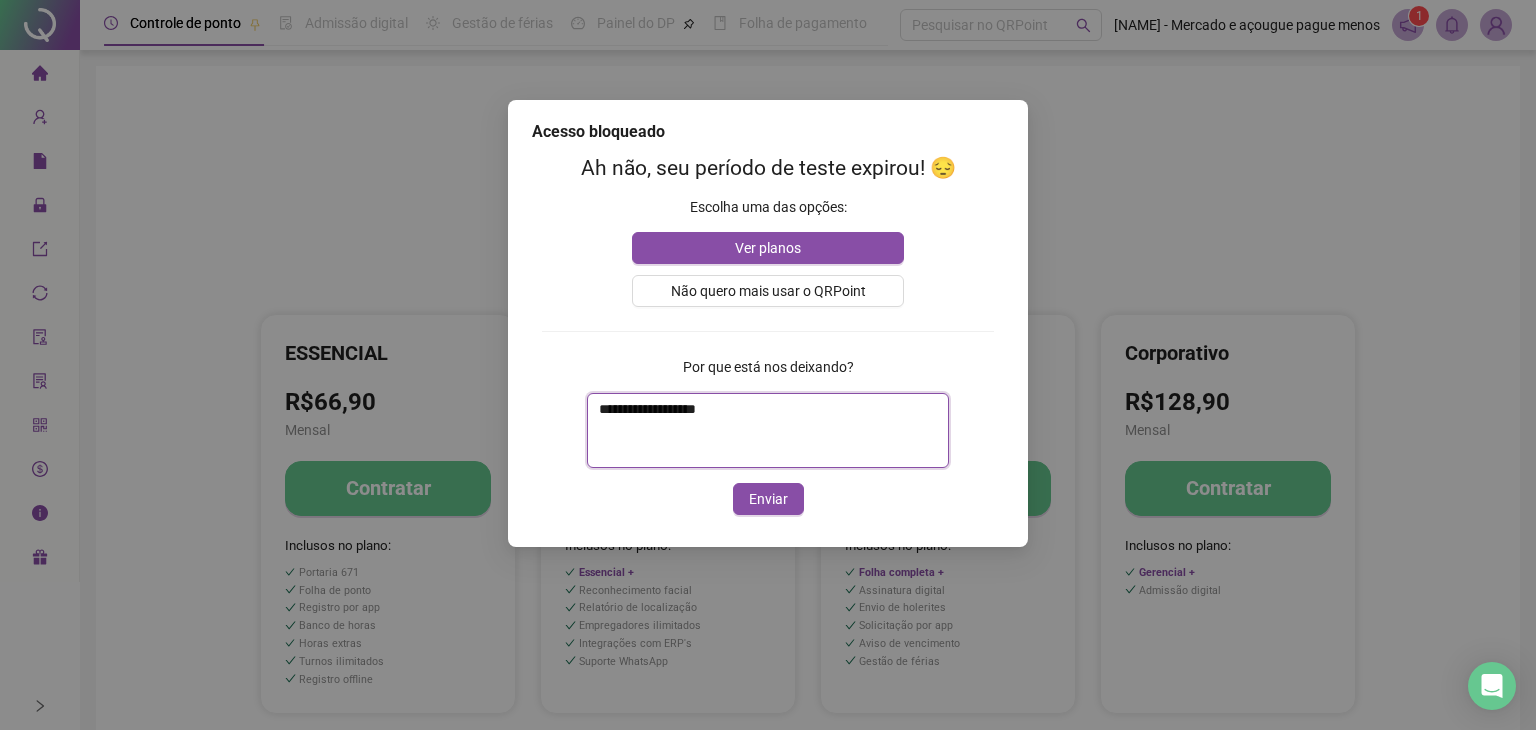 type 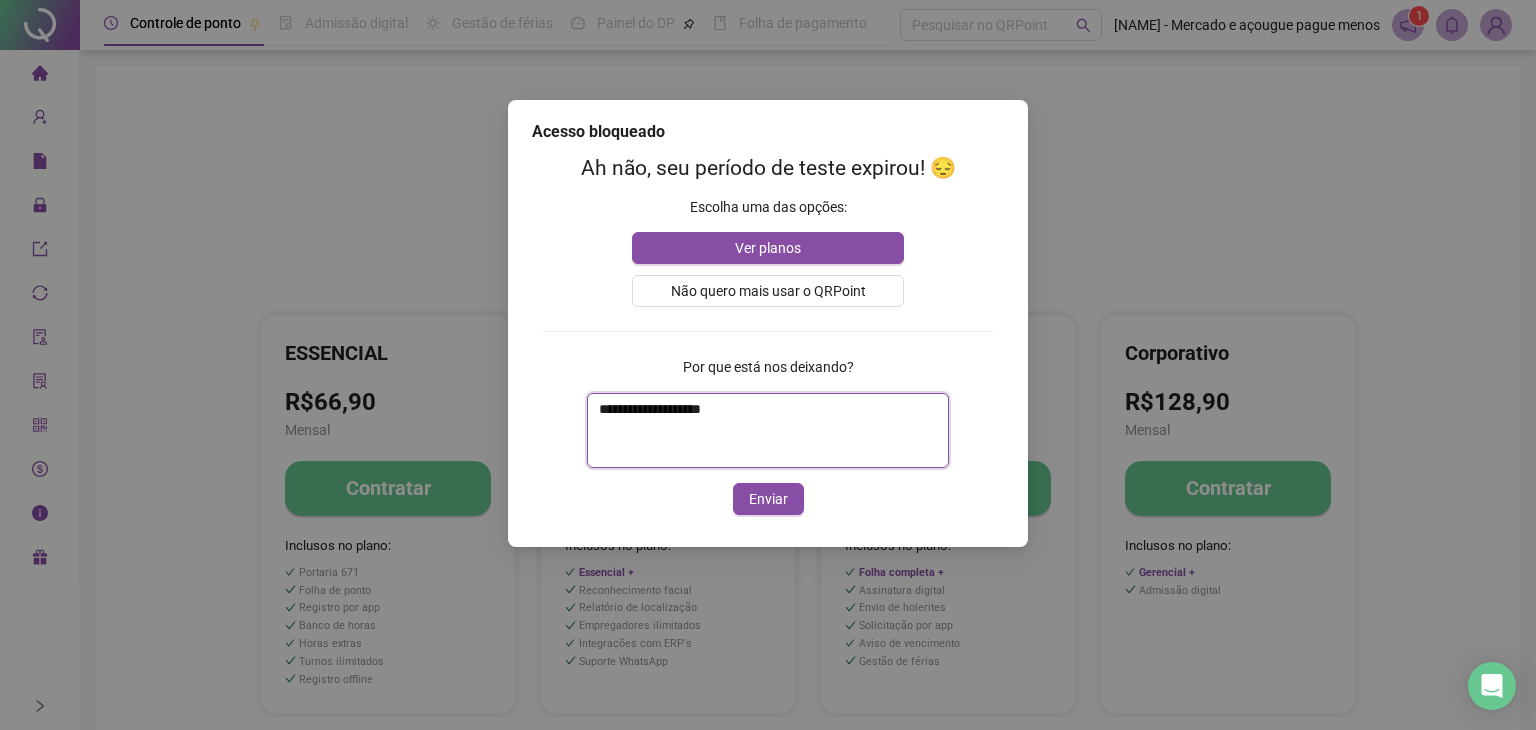 type 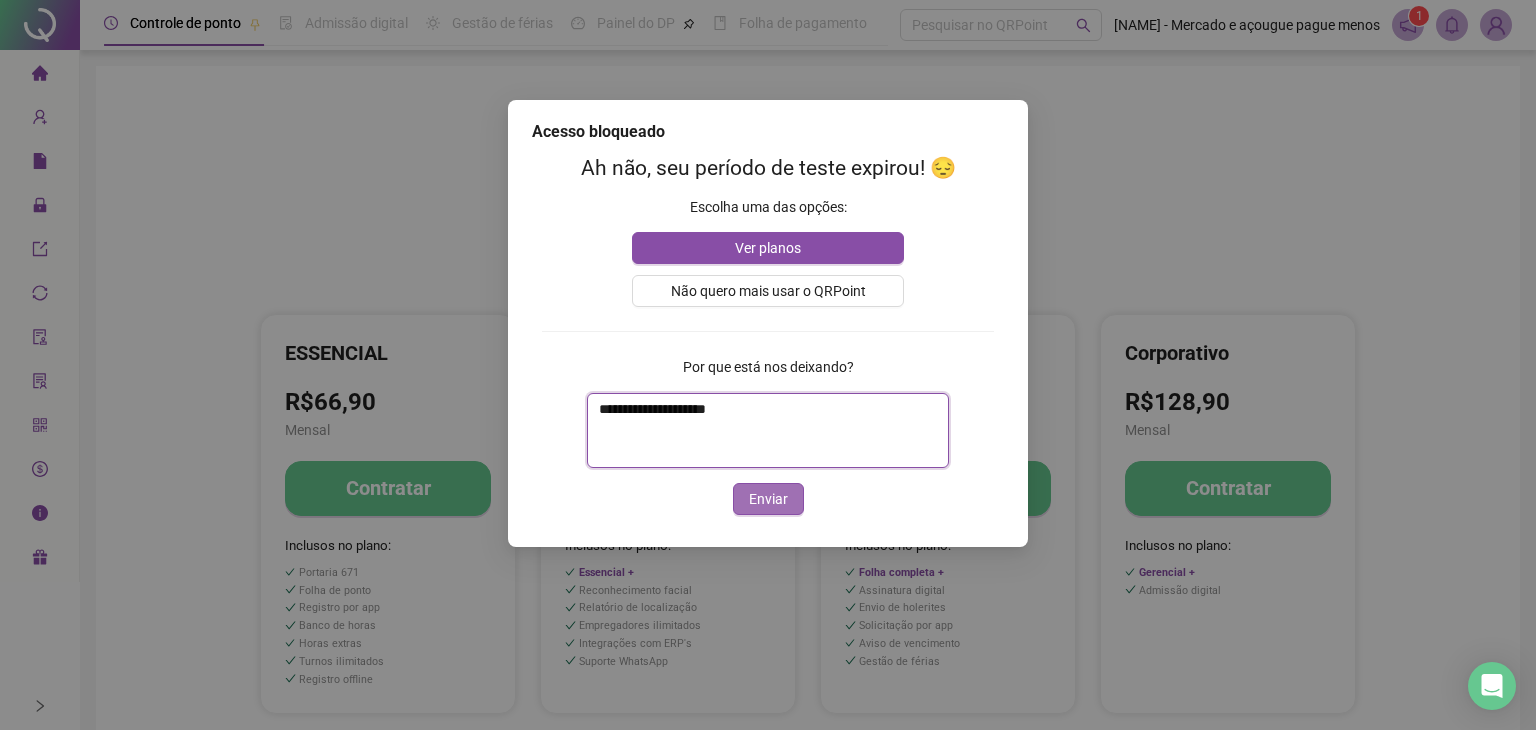 type on "**********" 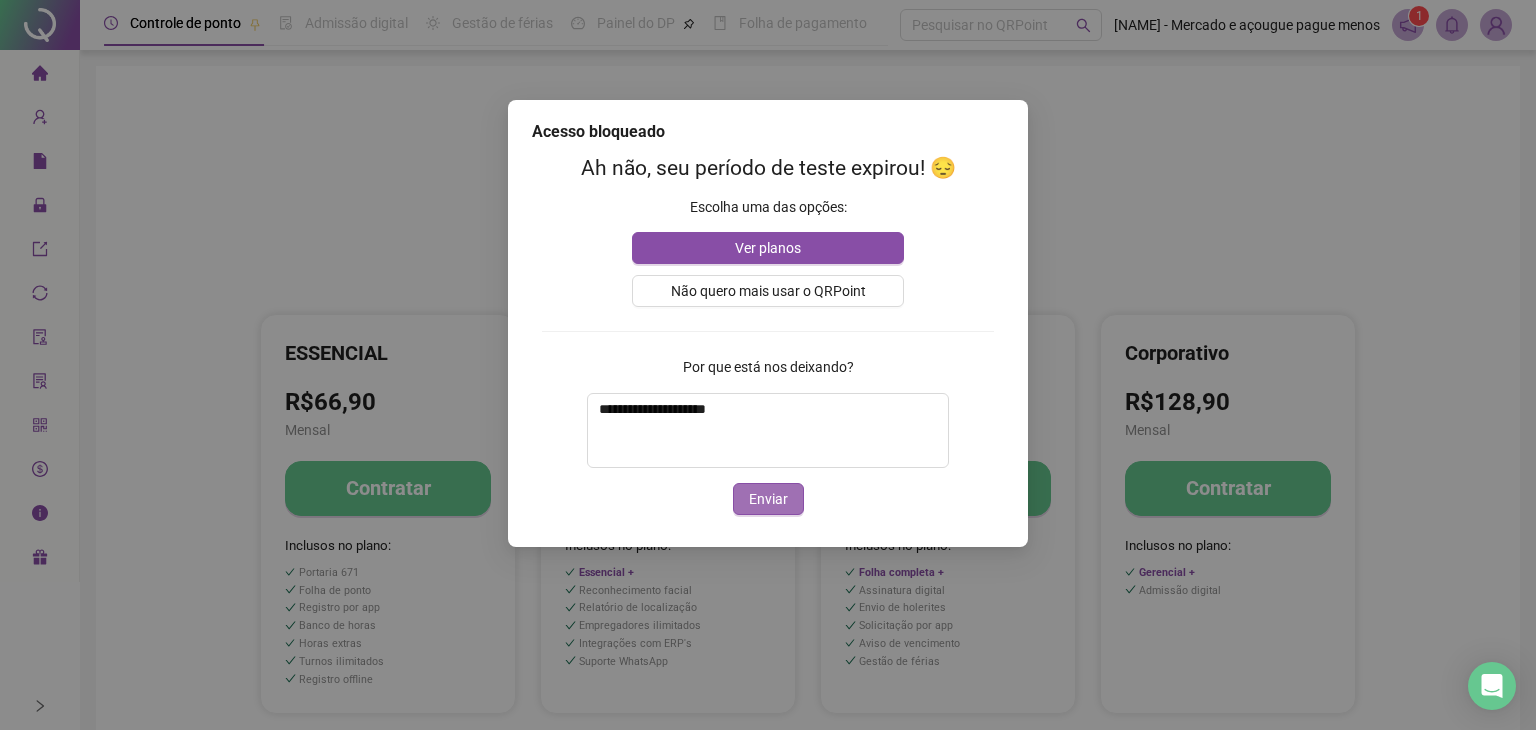 click on "Enviar" at bounding box center [768, 499] 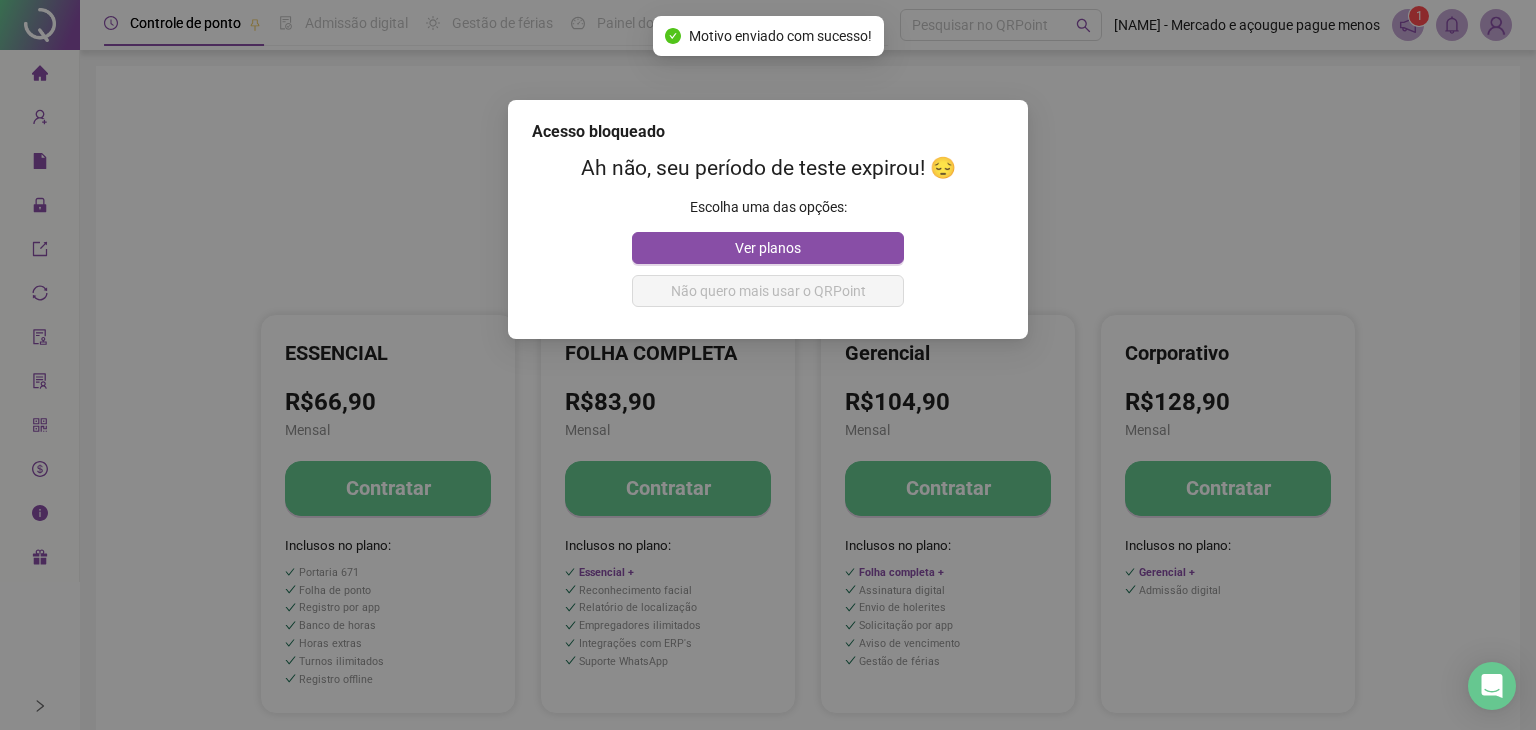 click on "Acesso bloqueado Ah não, seu período de teste expirou! 😔 Escolha uma das opções: Ver planos Não quero mais usar o QRPoint" at bounding box center [768, 365] 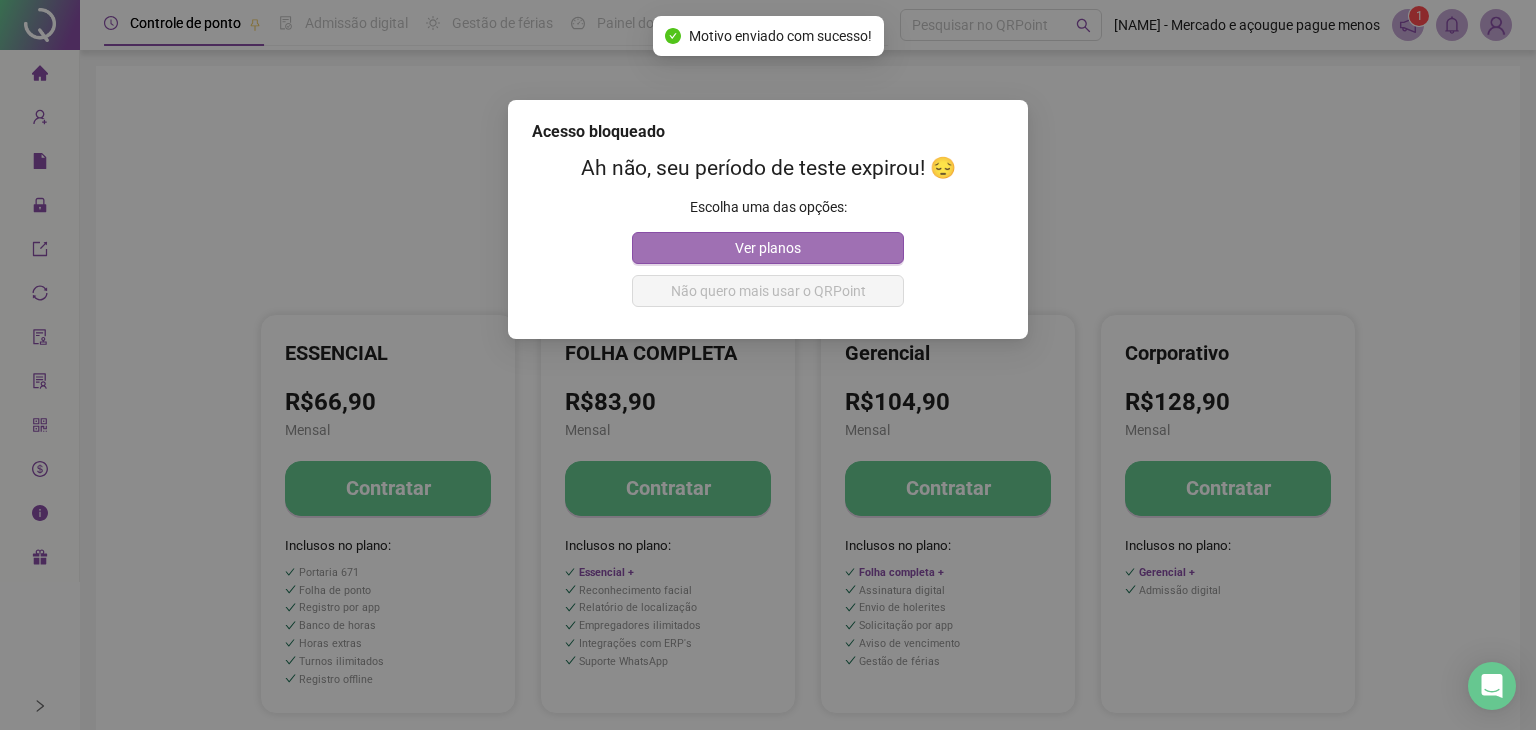 click on "Ver planos" at bounding box center [768, 248] 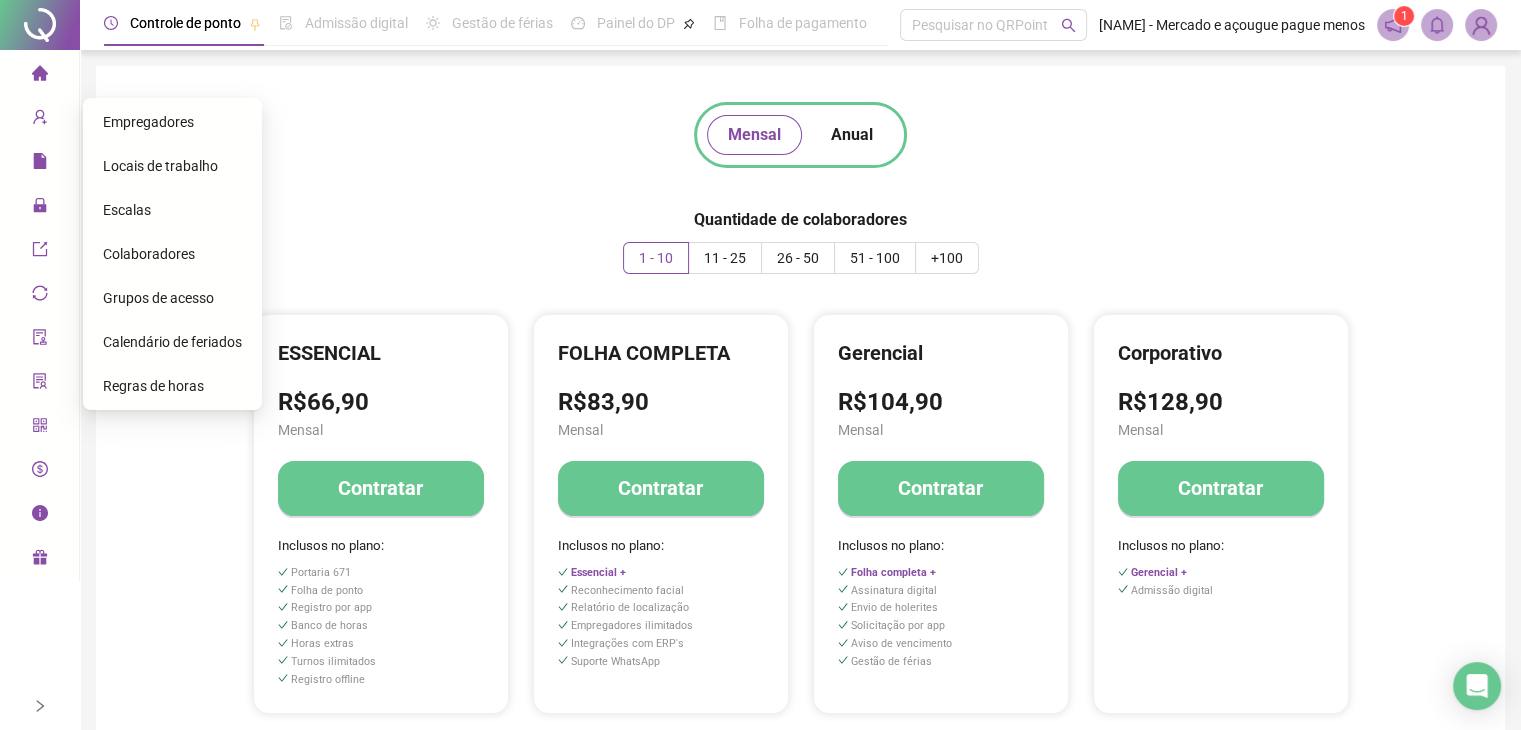 click on "Escalas" at bounding box center [172, 210] 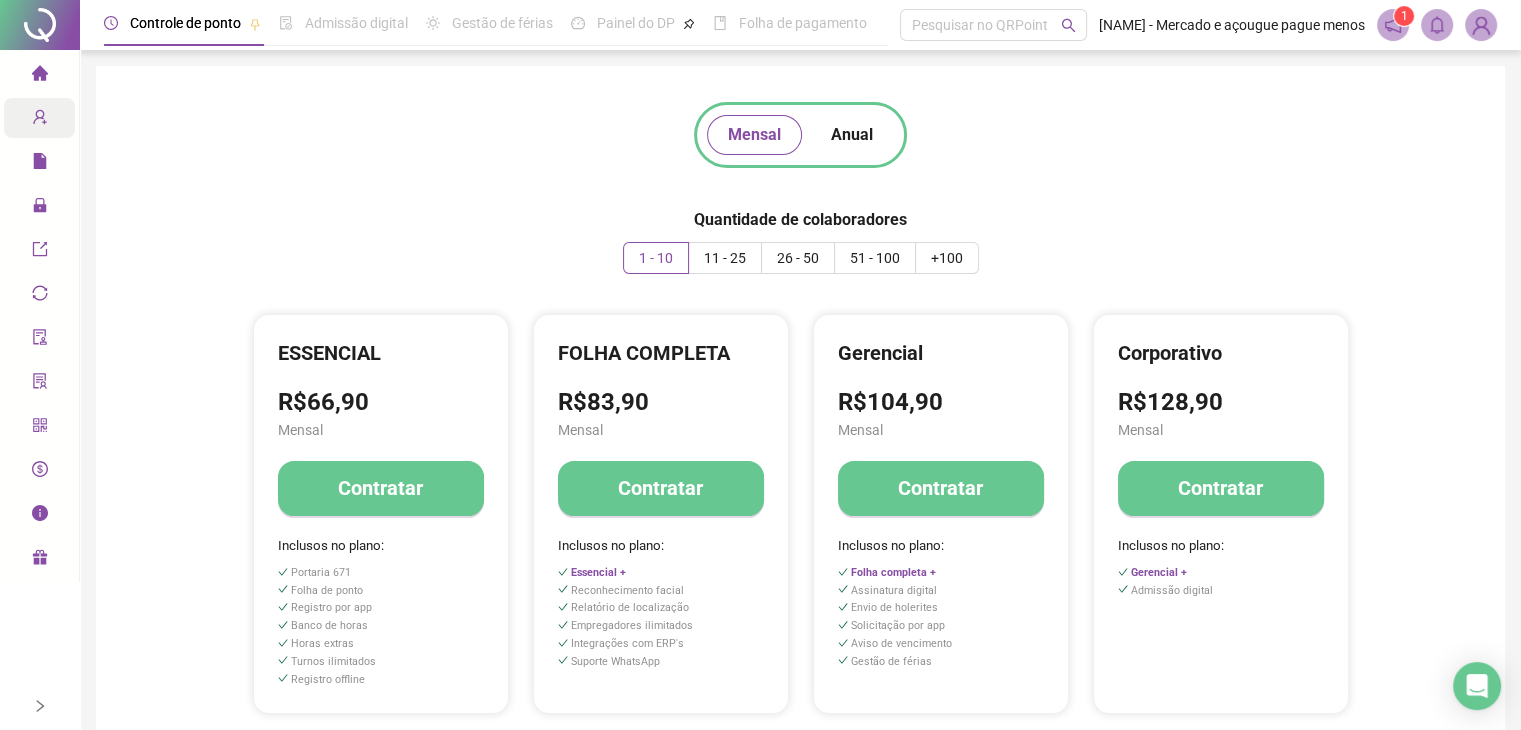 click 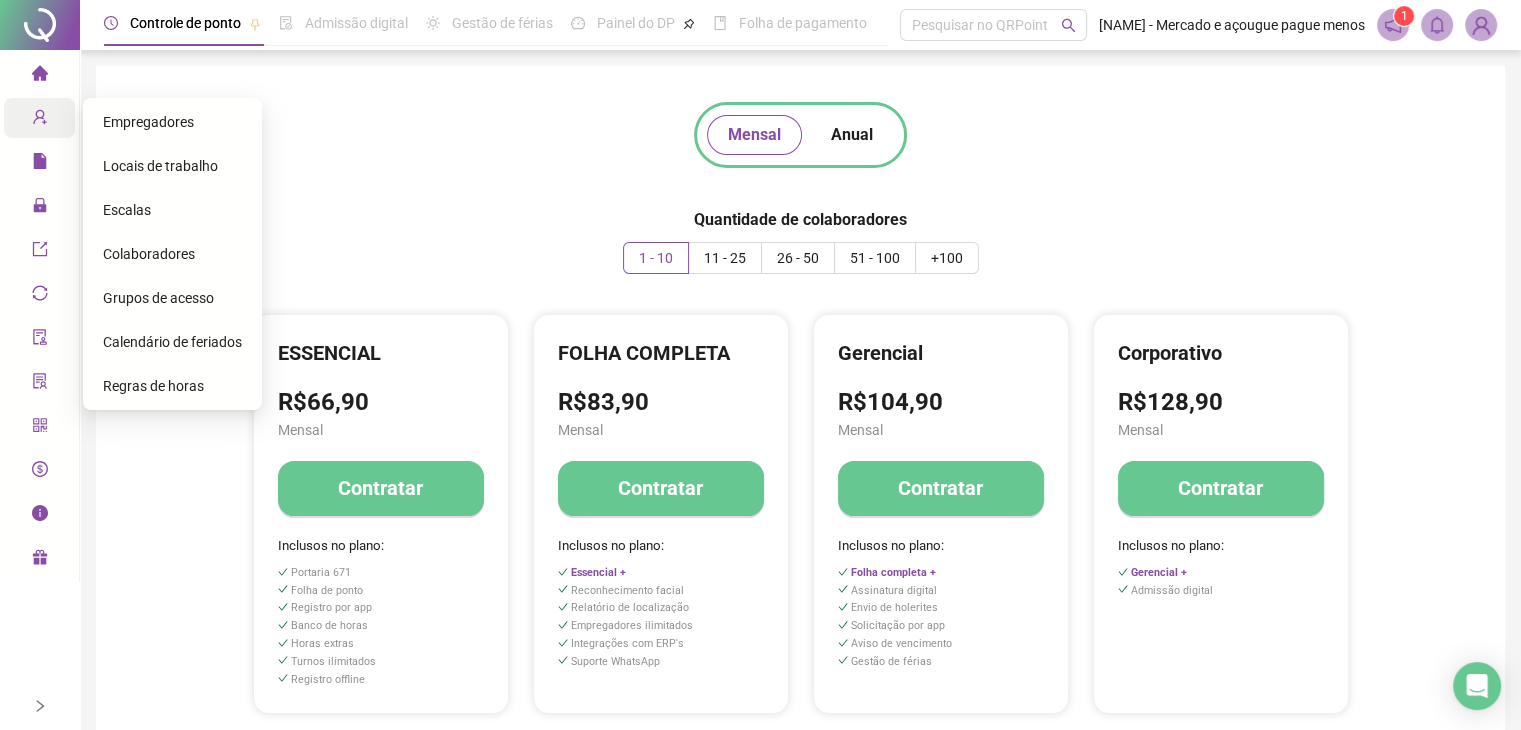 click on "Colaboradores" at bounding box center [149, 254] 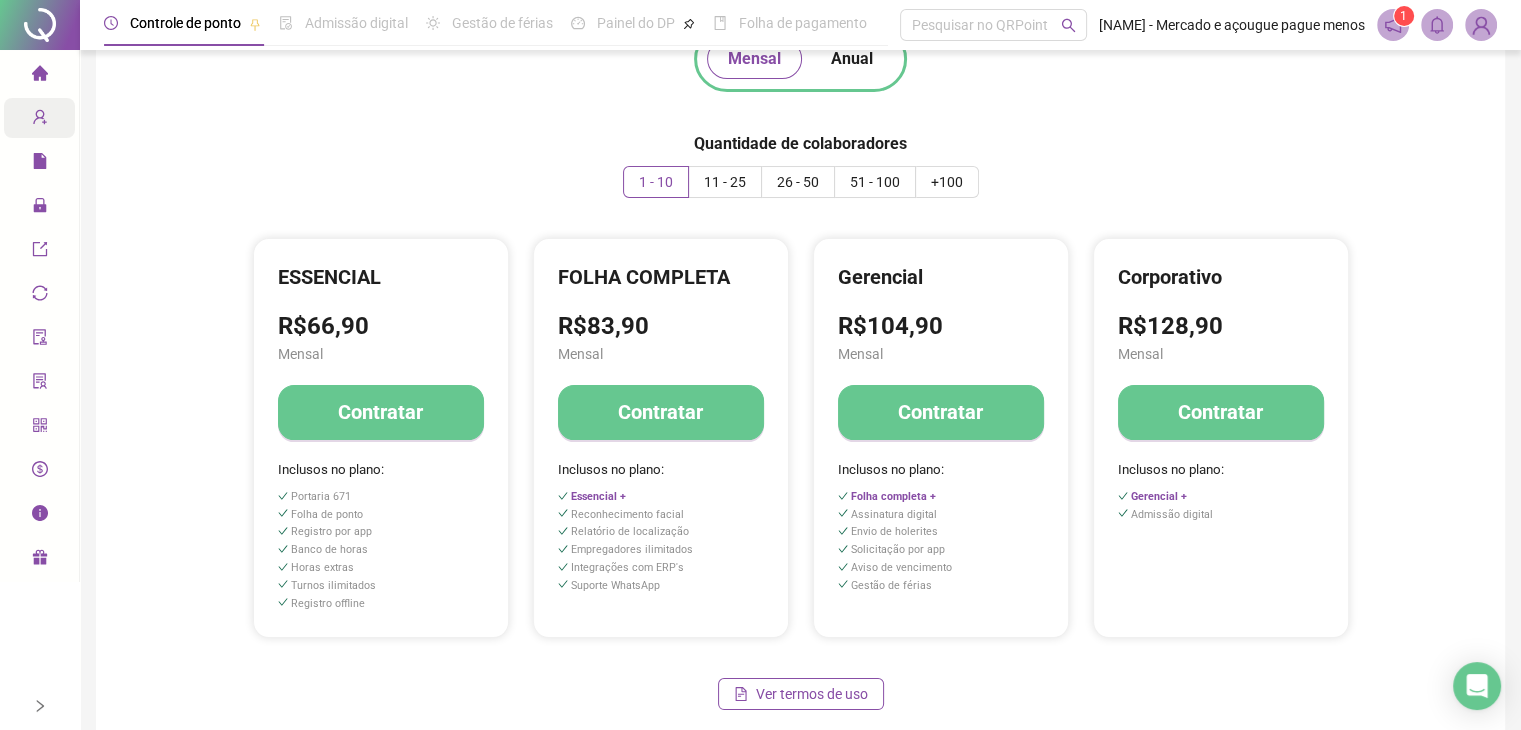 scroll, scrollTop: 0, scrollLeft: 0, axis: both 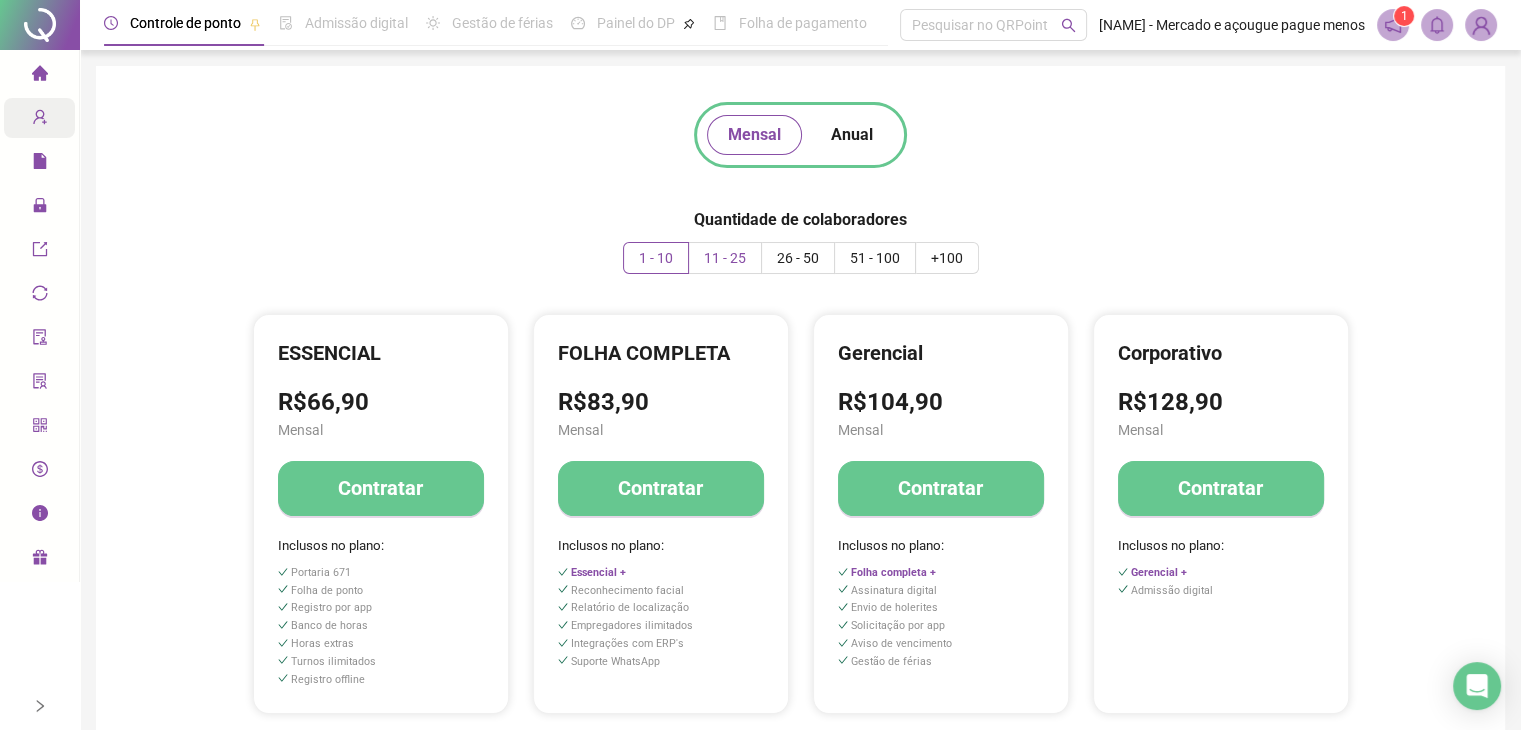 click on "11 - 25" at bounding box center [725, 258] 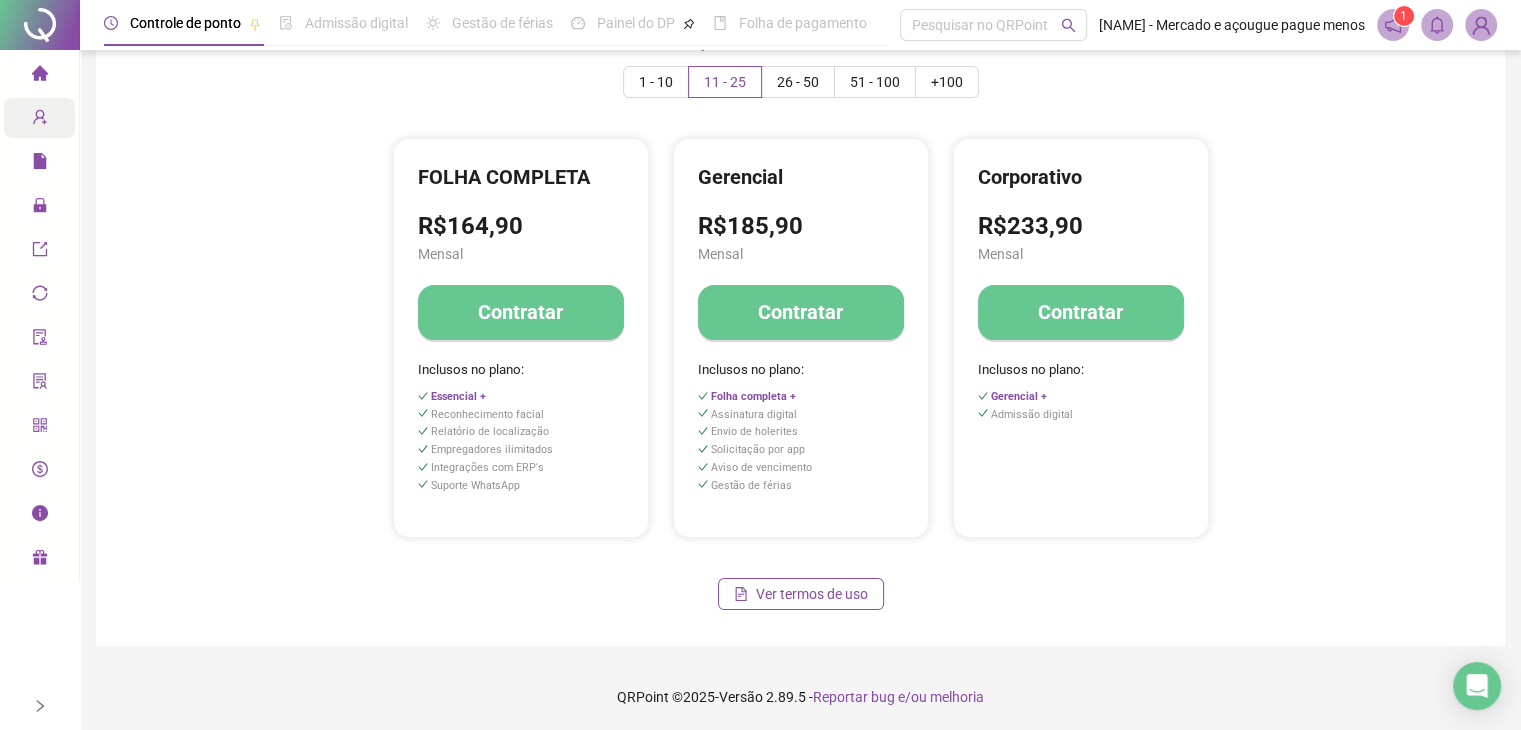 scroll, scrollTop: 76, scrollLeft: 0, axis: vertical 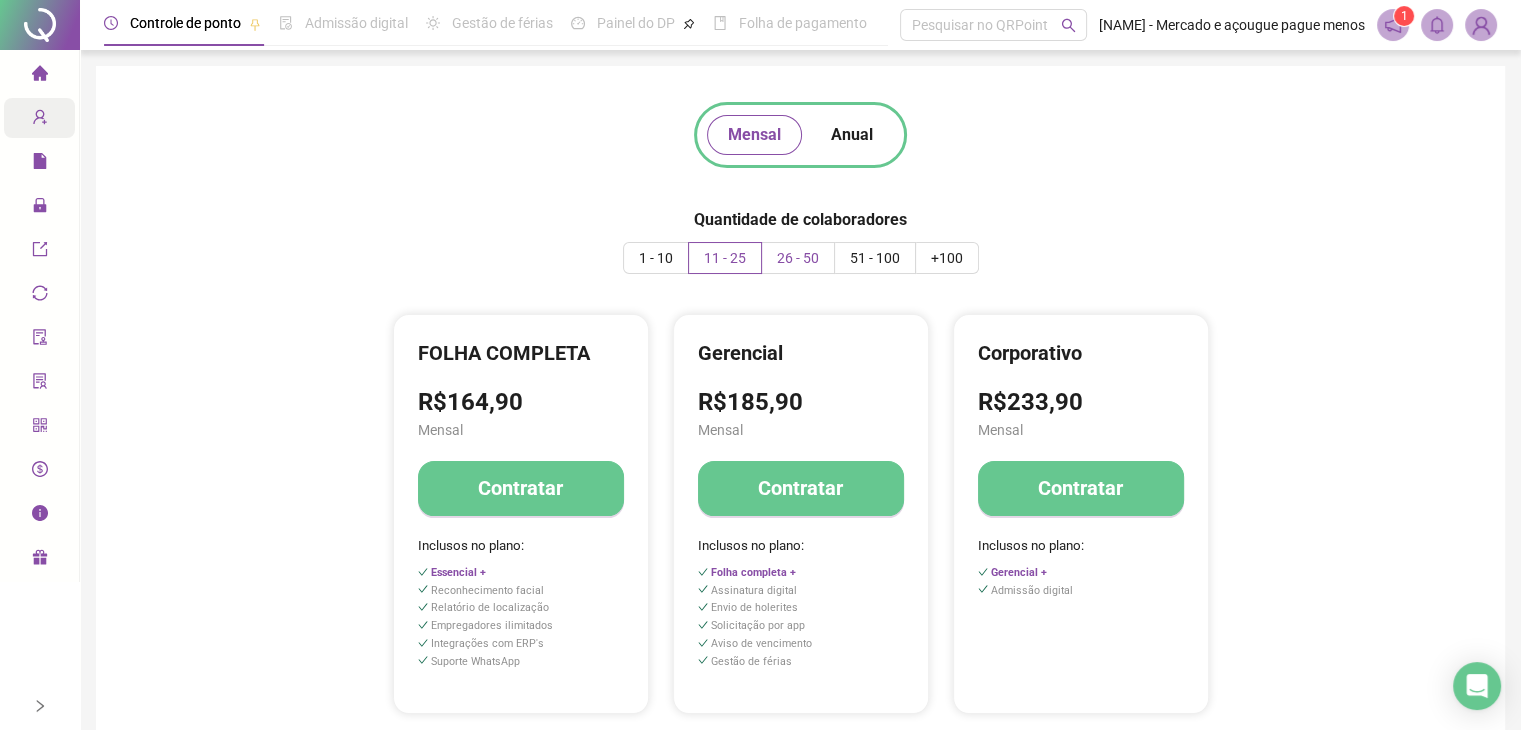 click on "26 - 50" at bounding box center (798, 258) 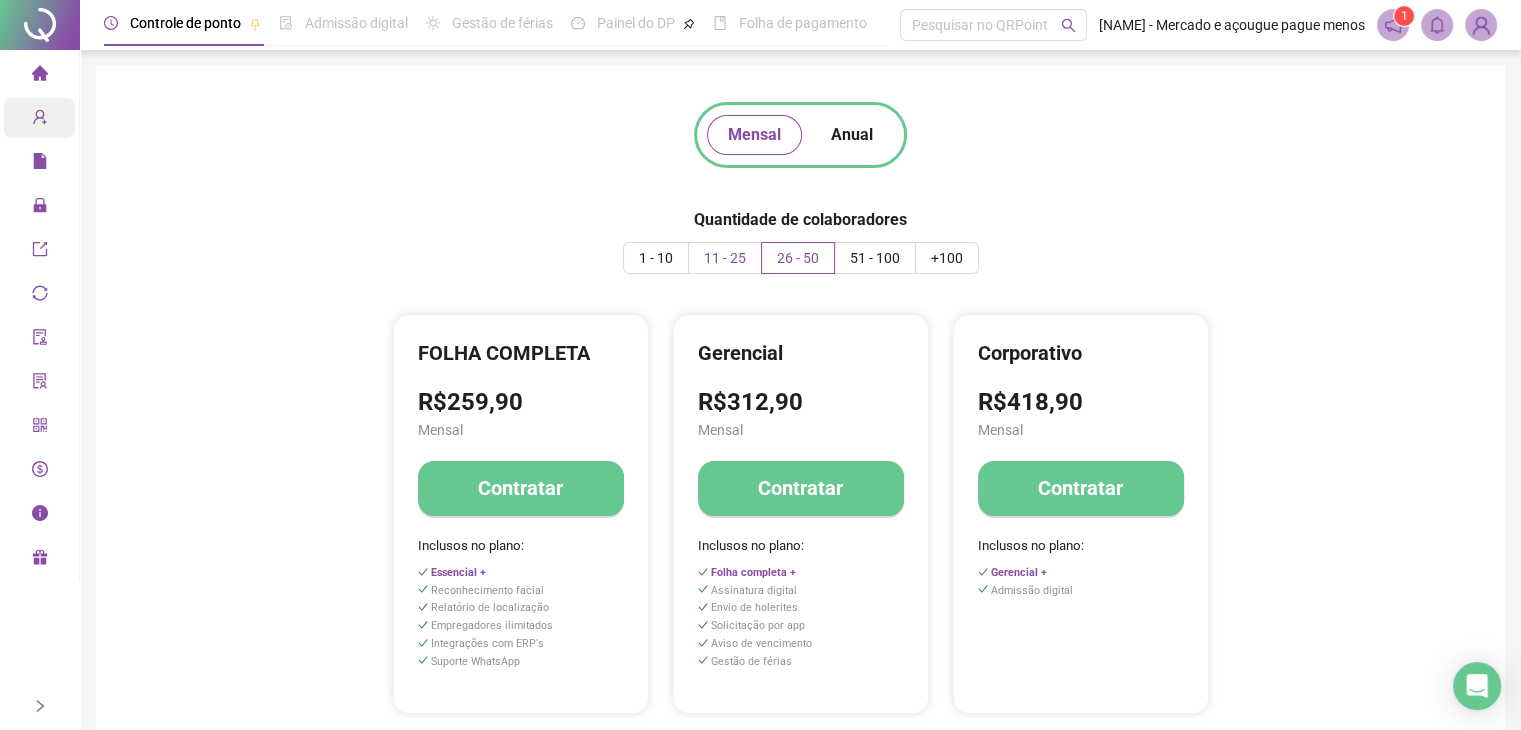click on "11 - 25" at bounding box center [725, 258] 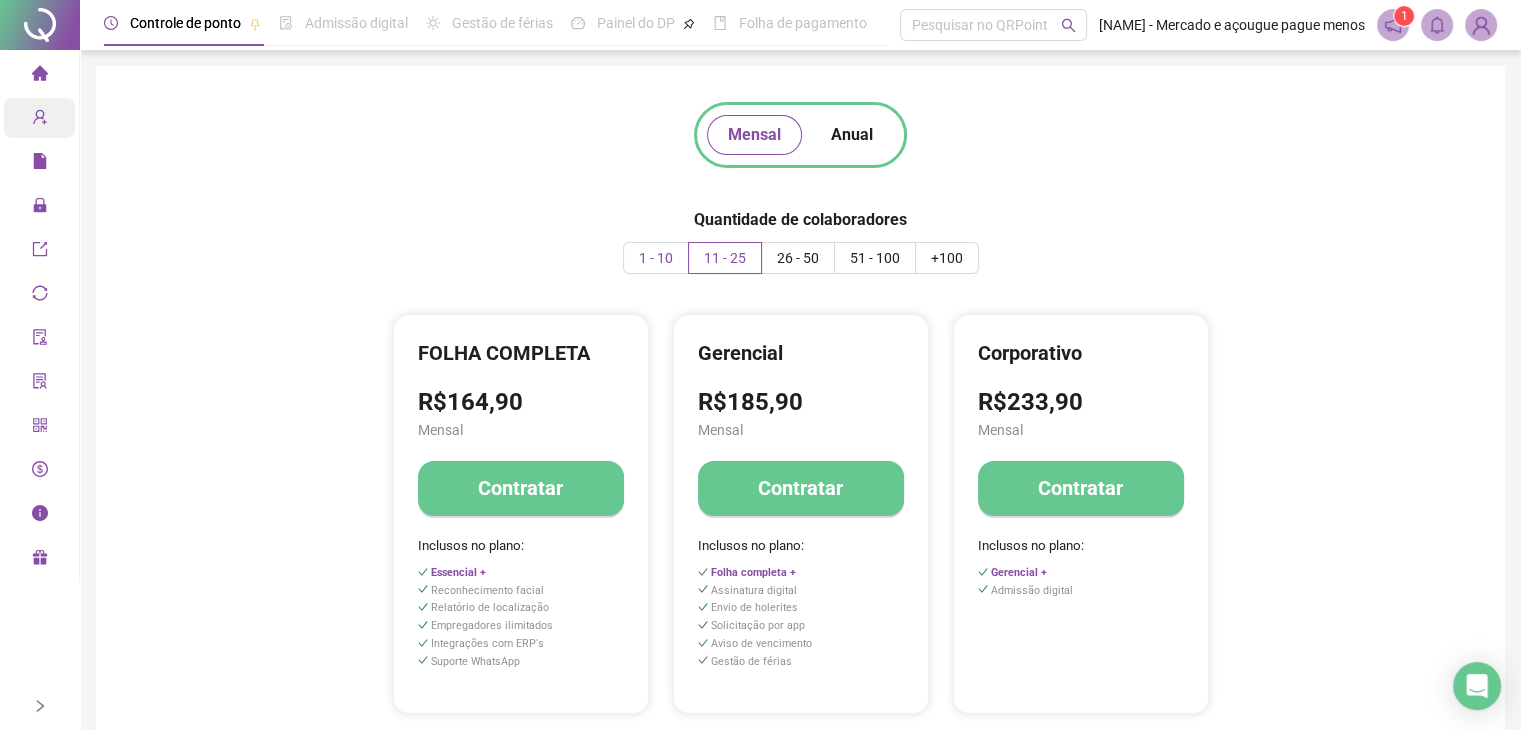 click on "1 - 10" at bounding box center (656, 258) 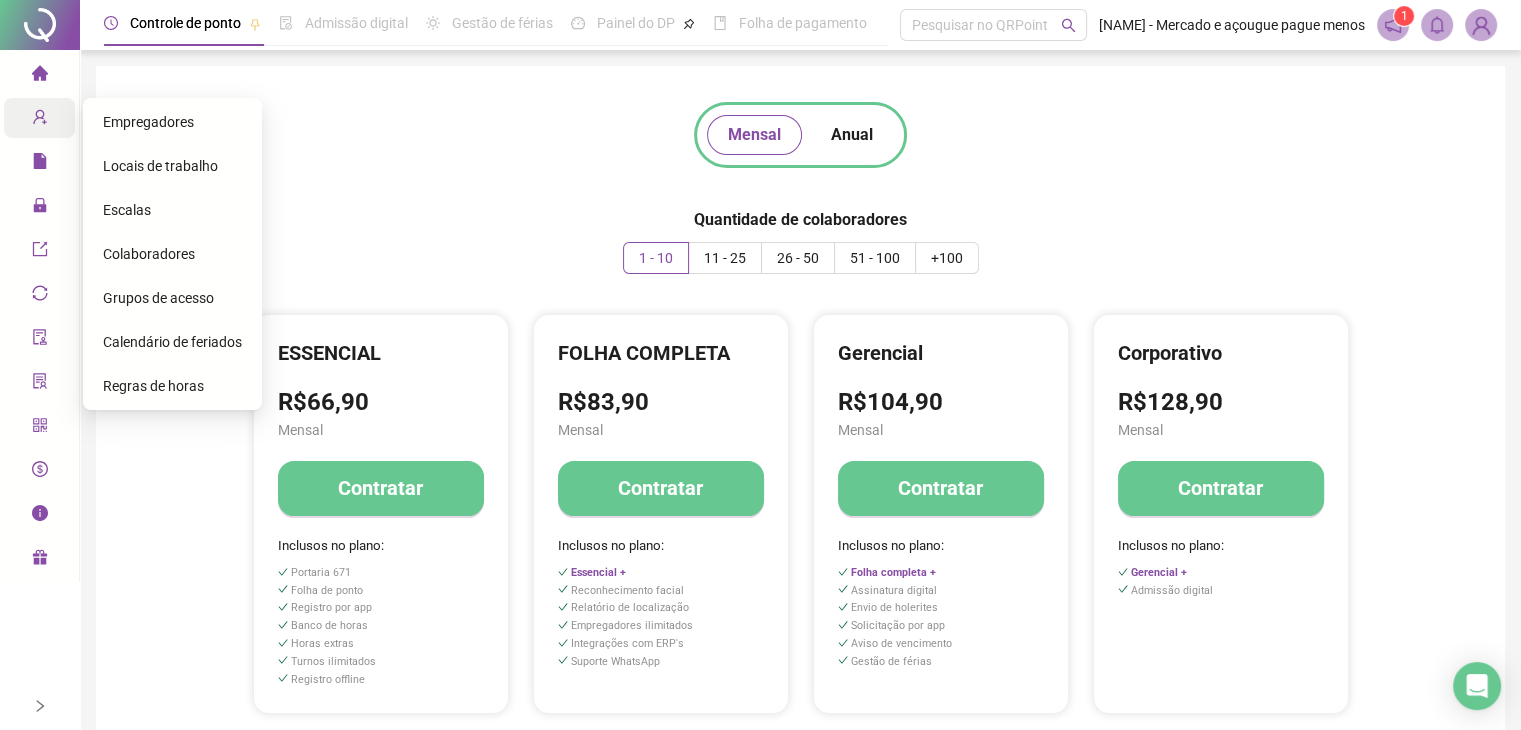 click on "Colaboradores" at bounding box center (172, 254) 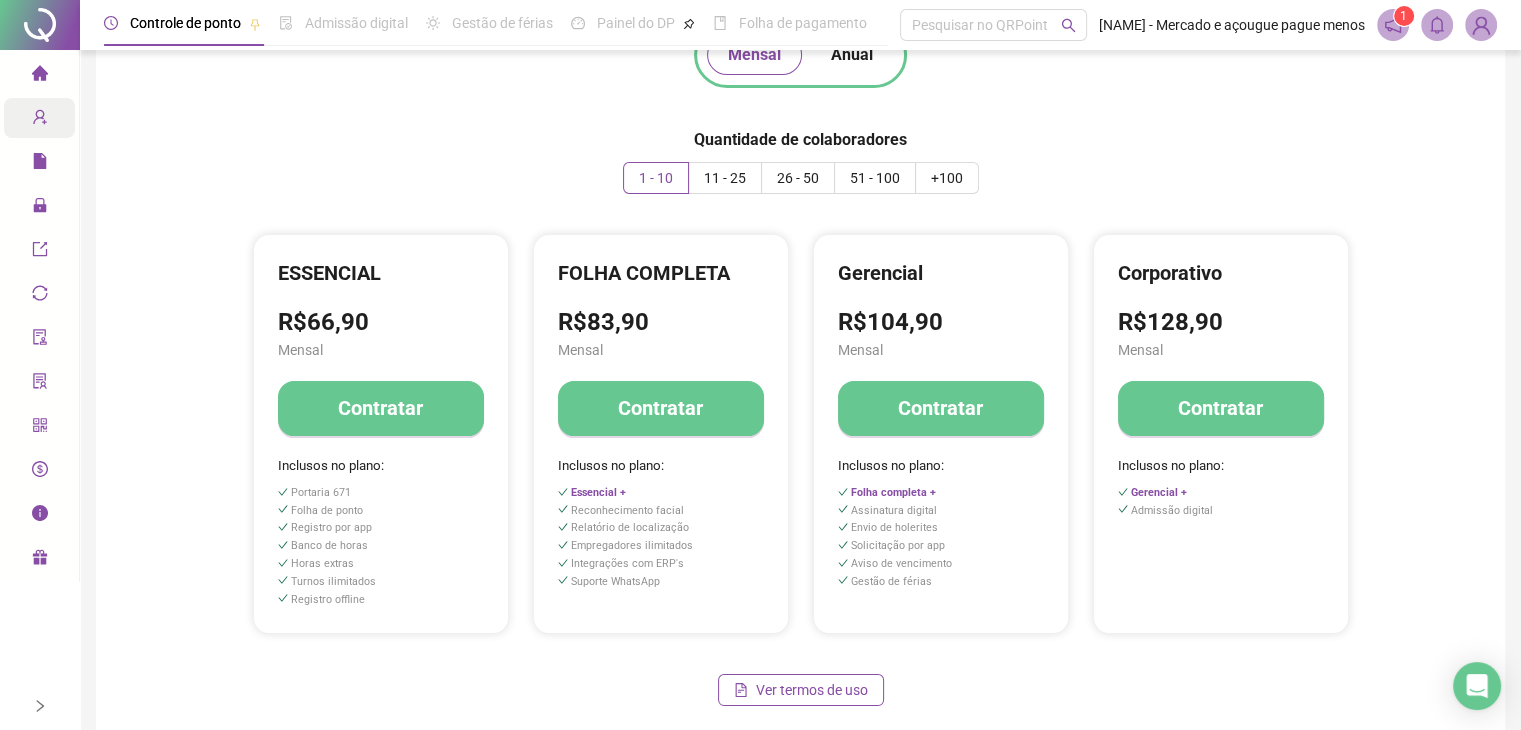 scroll, scrollTop: 0, scrollLeft: 0, axis: both 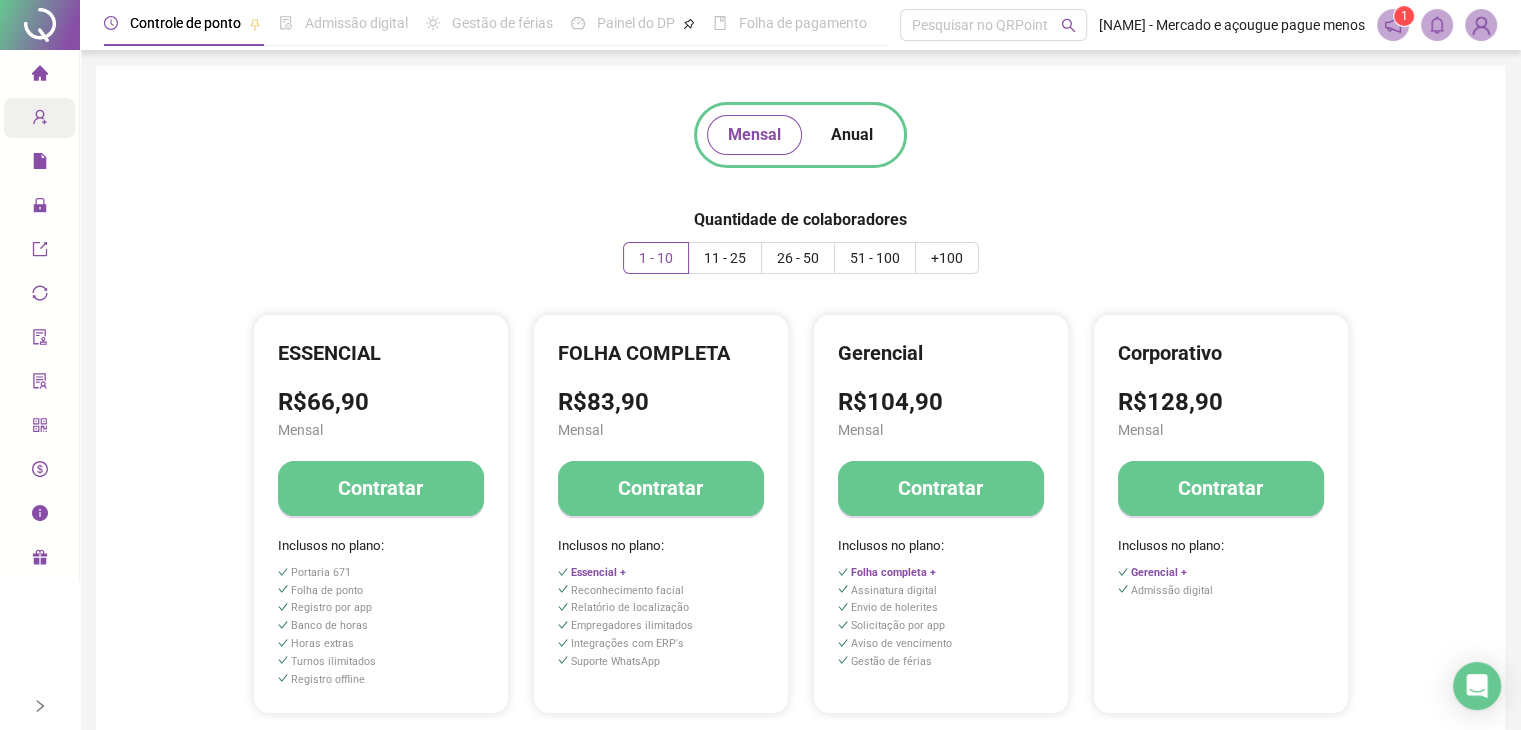 click 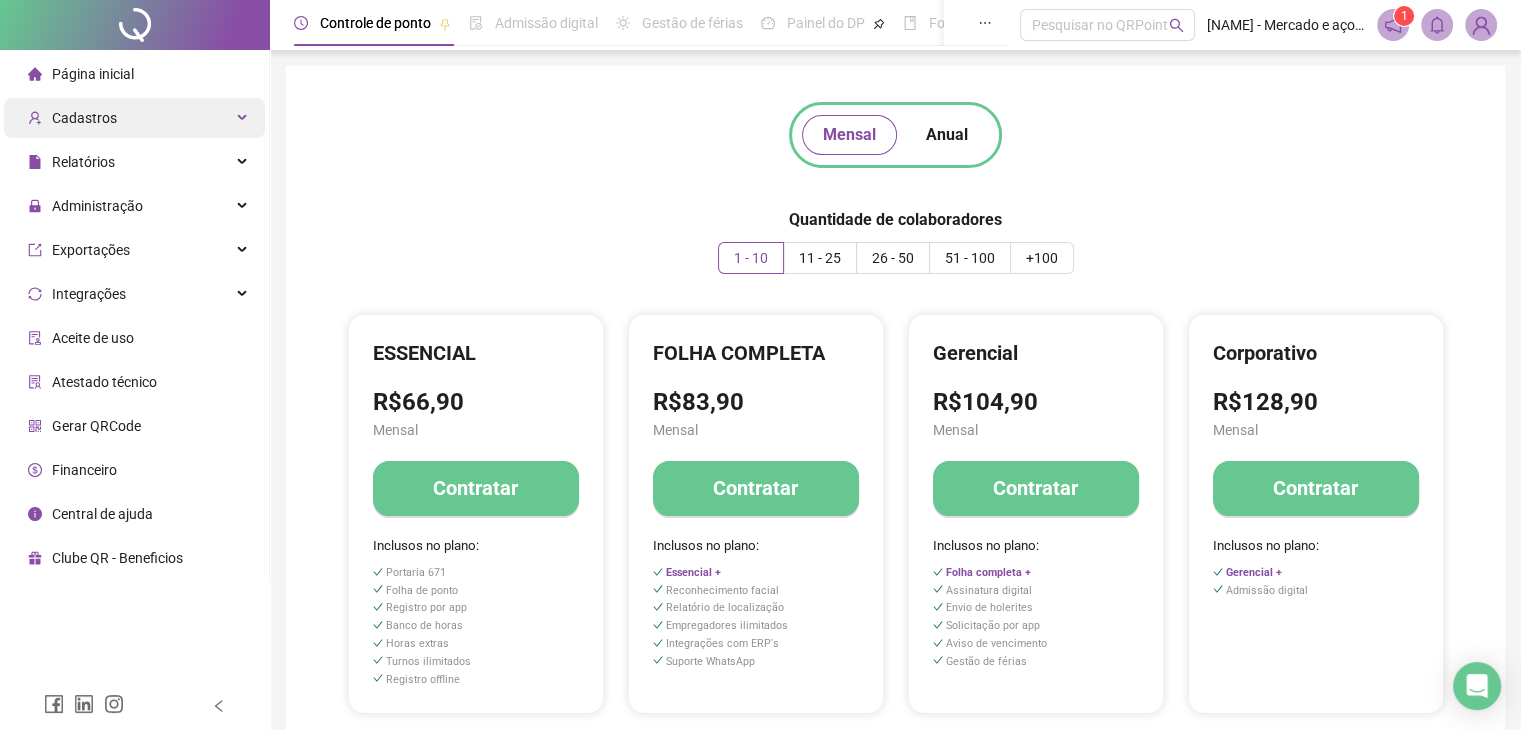 click on "Financeiro" at bounding box center [84, 470] 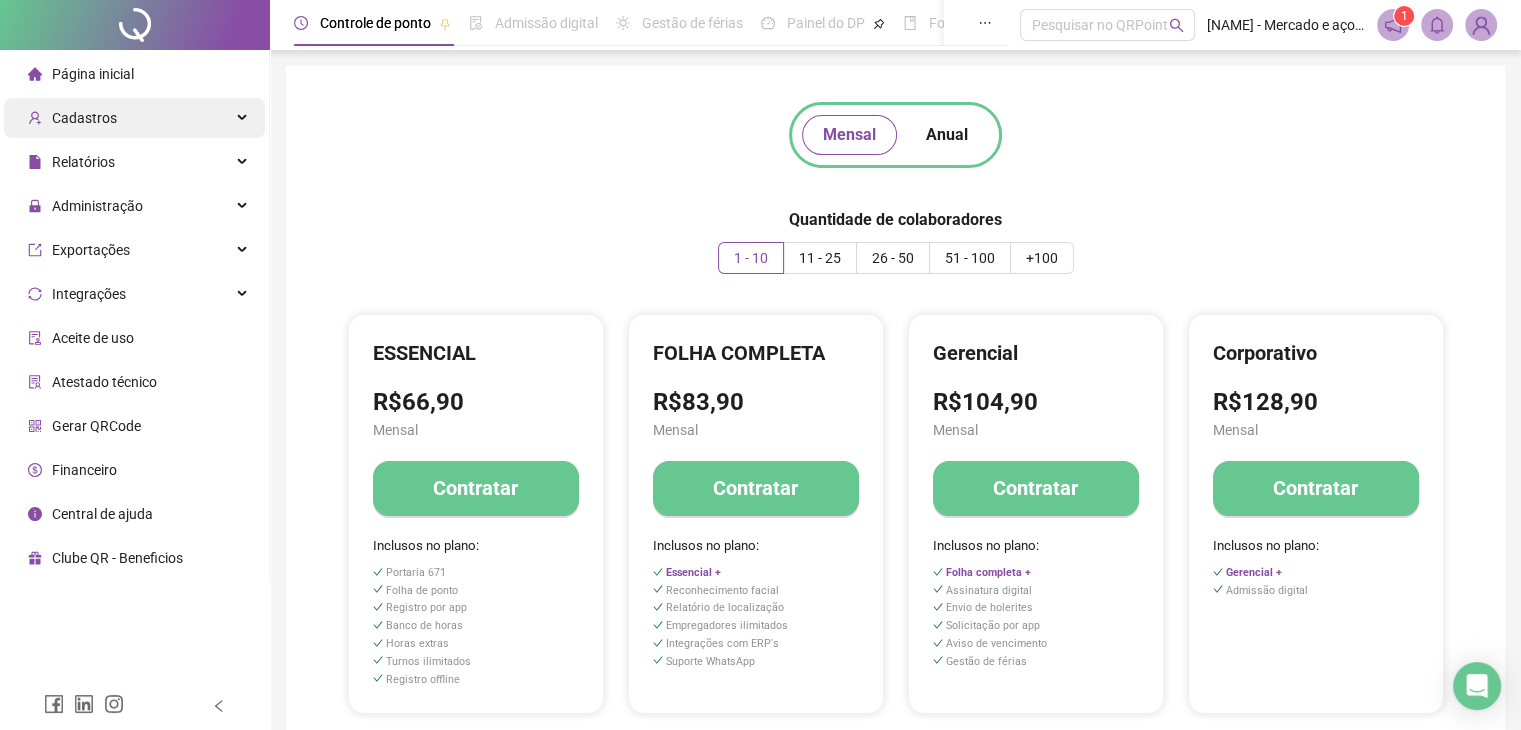 click on "Central de ajuda" at bounding box center (102, 514) 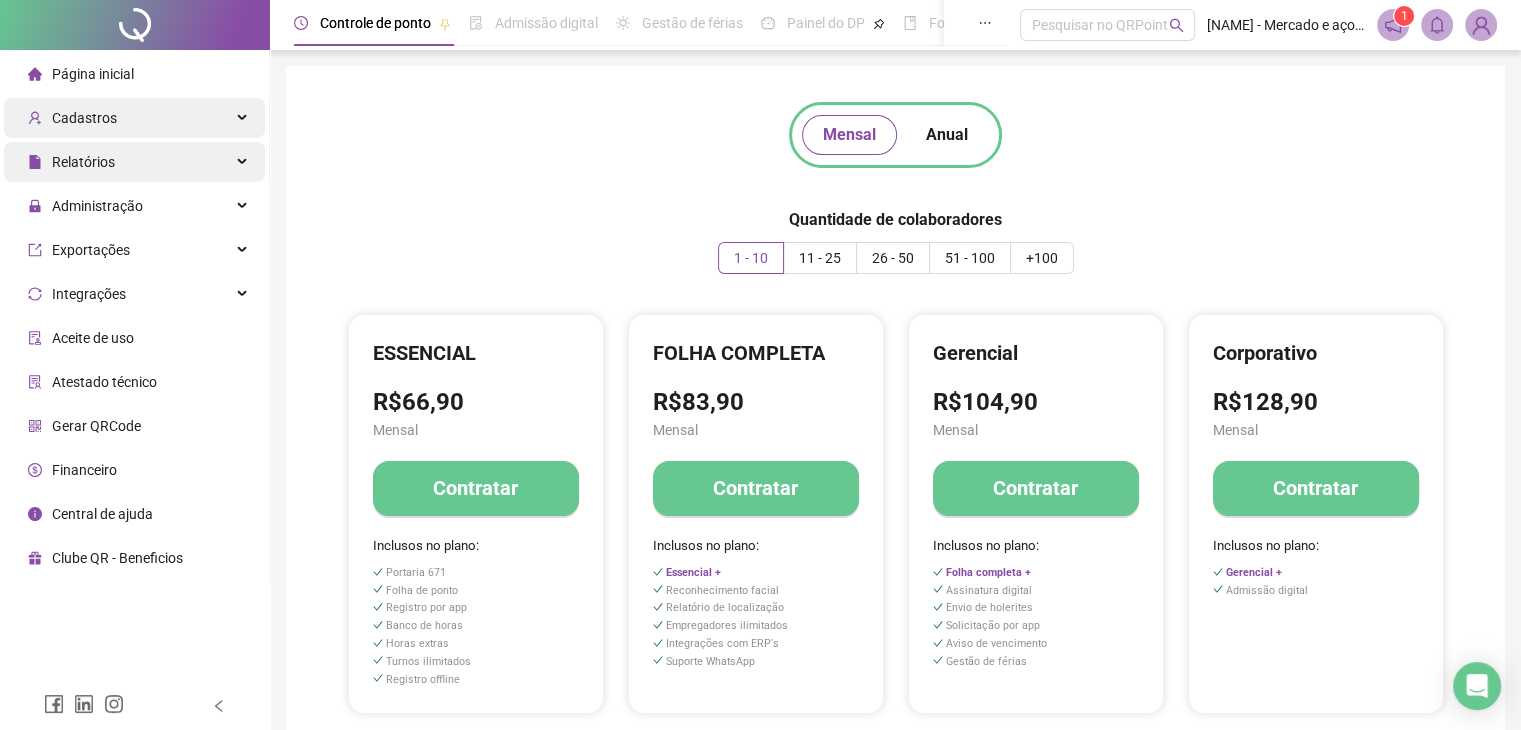 click on "Relatórios" at bounding box center (134, 162) 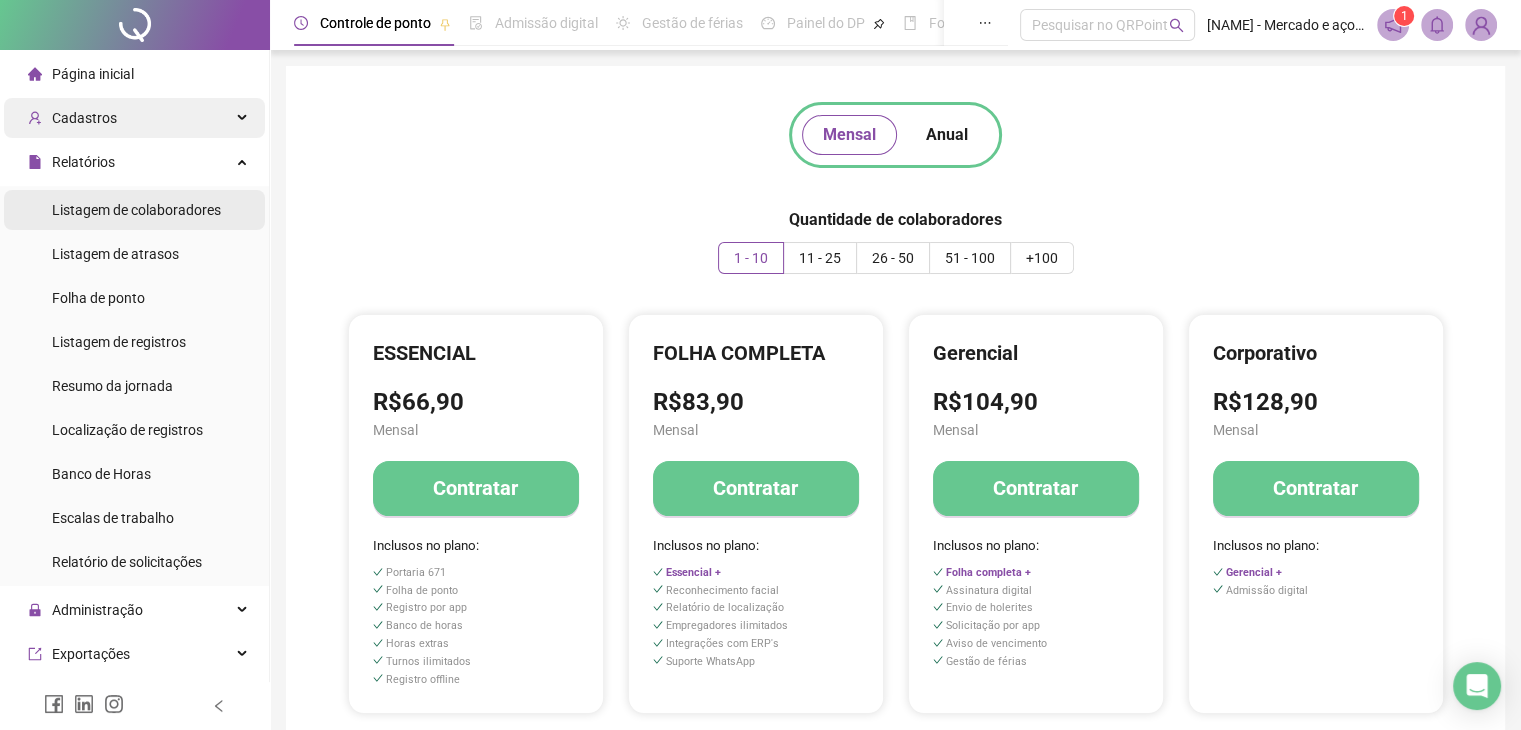 click on "Listagem de colaboradores" at bounding box center (136, 210) 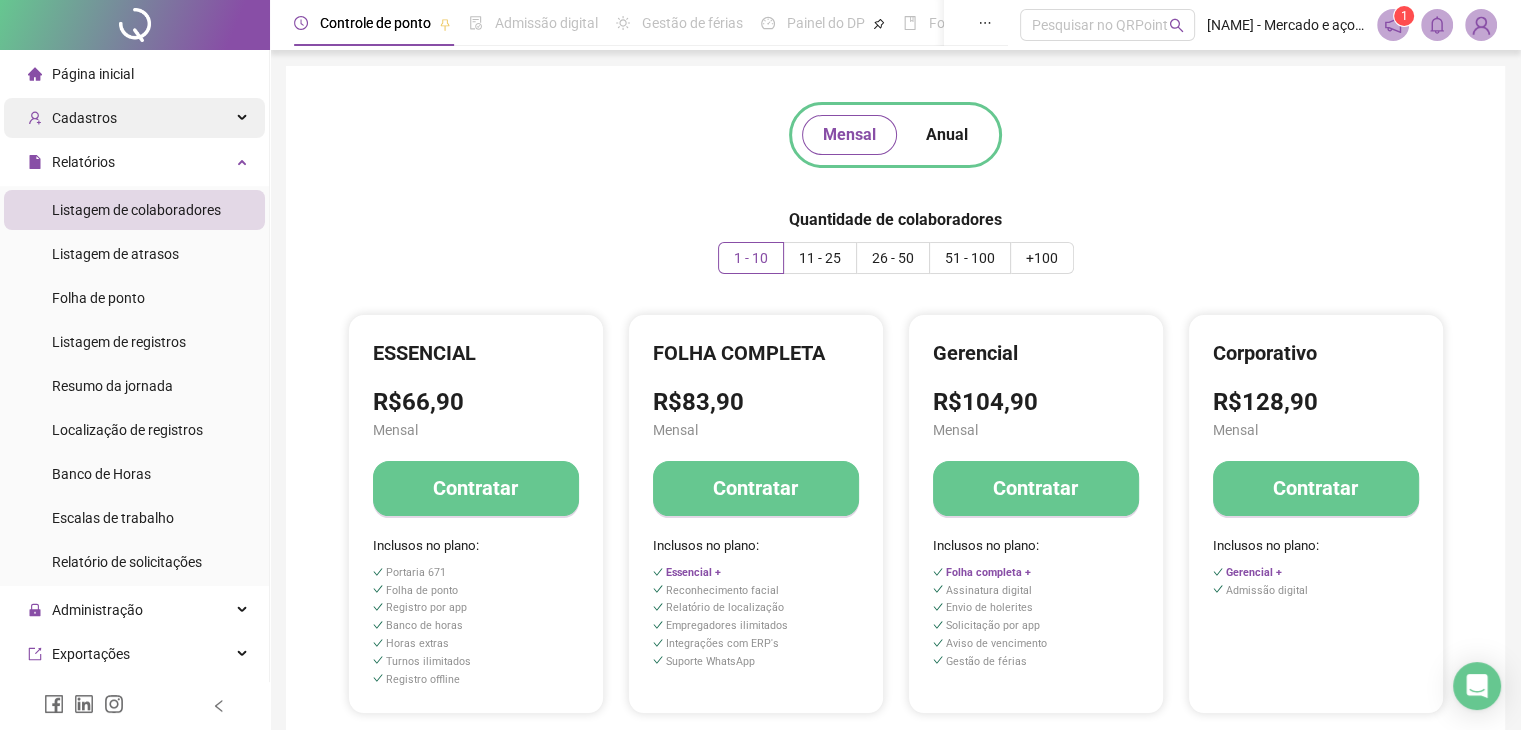 click at bounding box center [1481, 25] 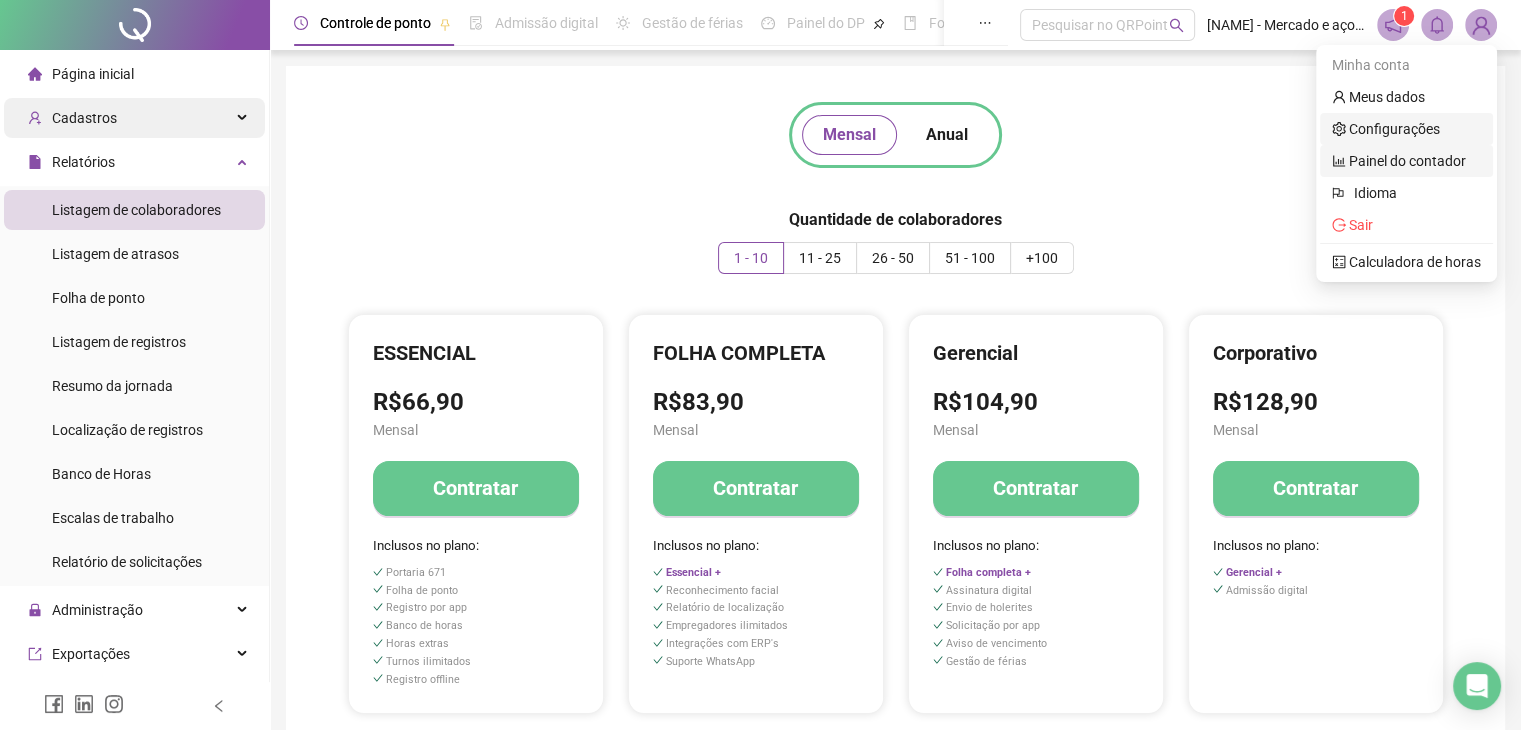 click on "Painel do contador" at bounding box center (1399, 161) 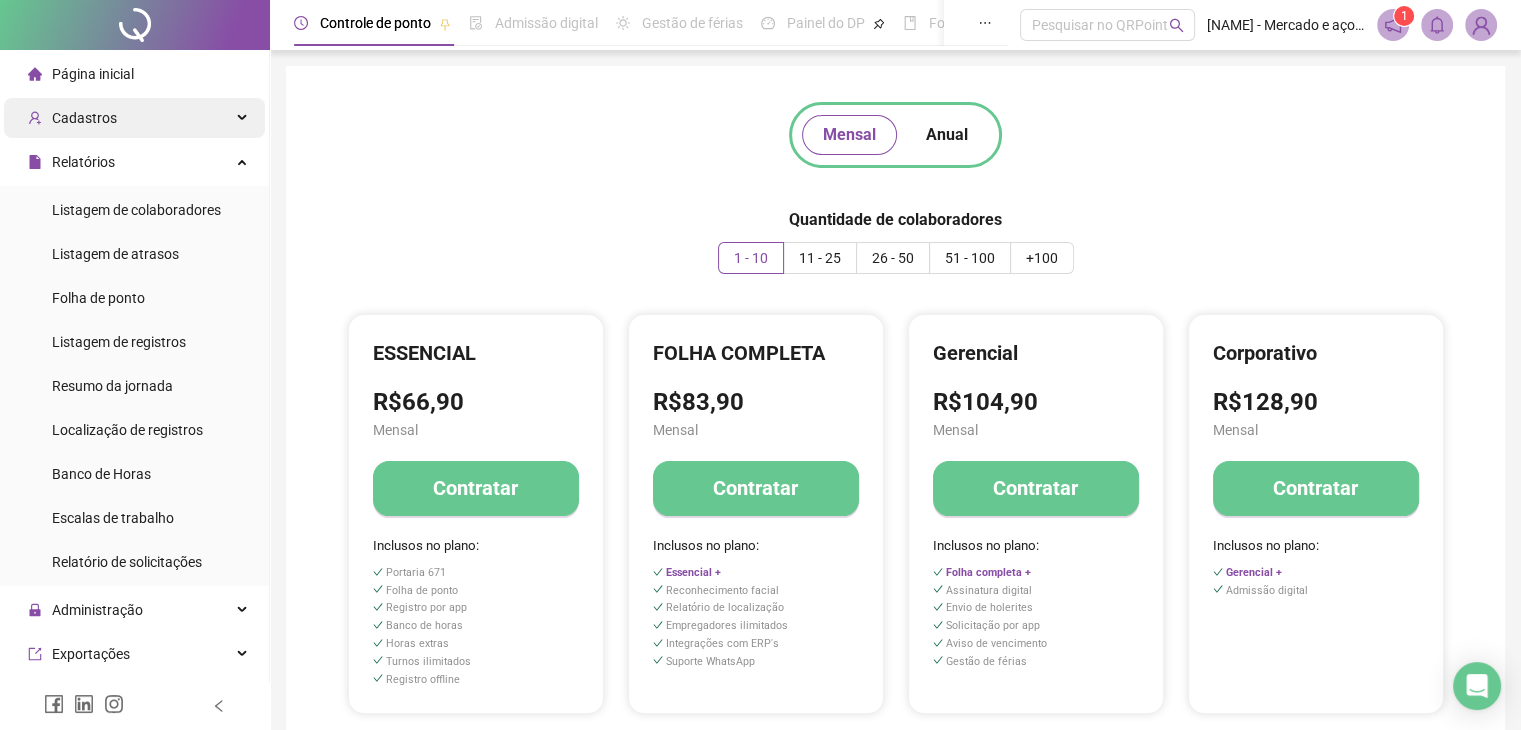 click at bounding box center (1481, 25) 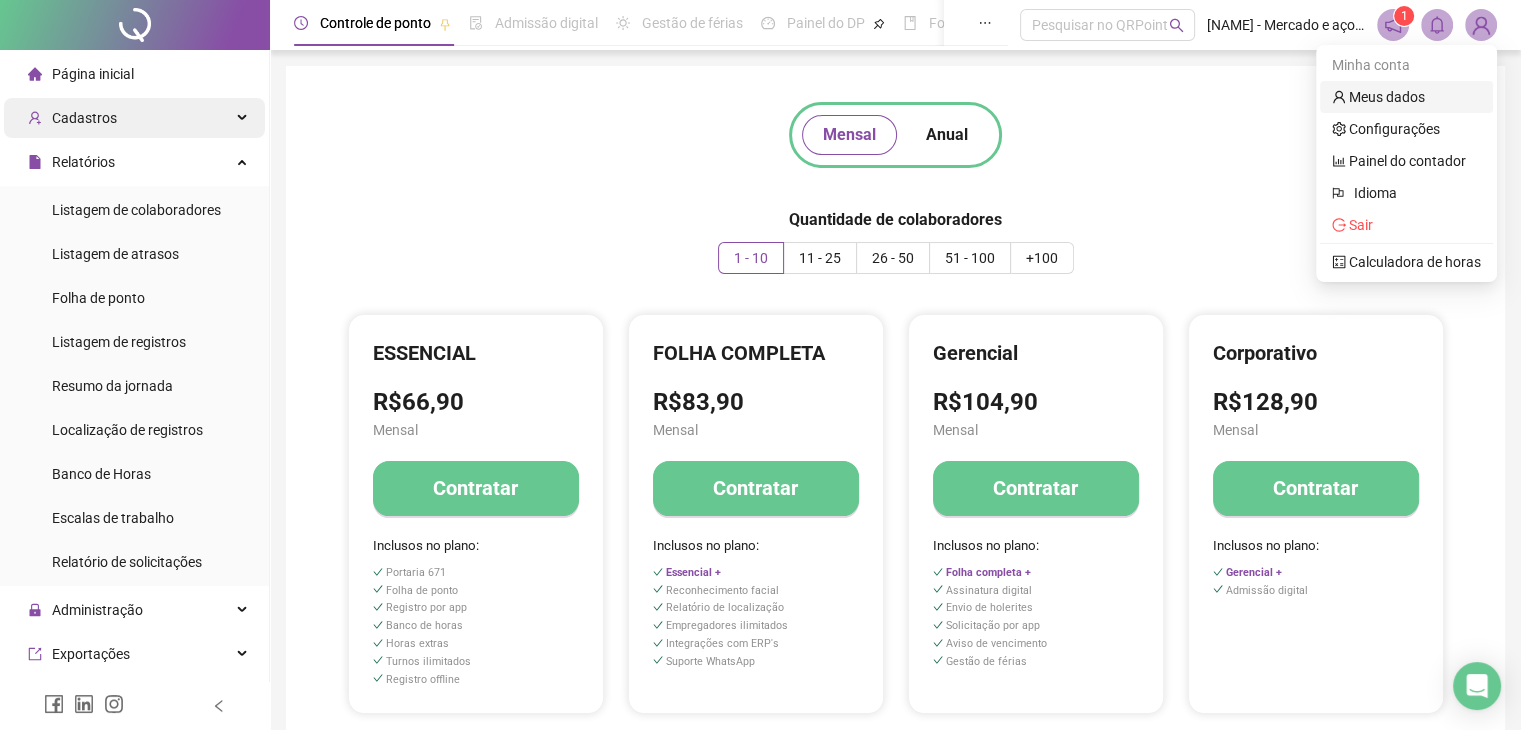 click on "Meus dados" at bounding box center (1378, 97) 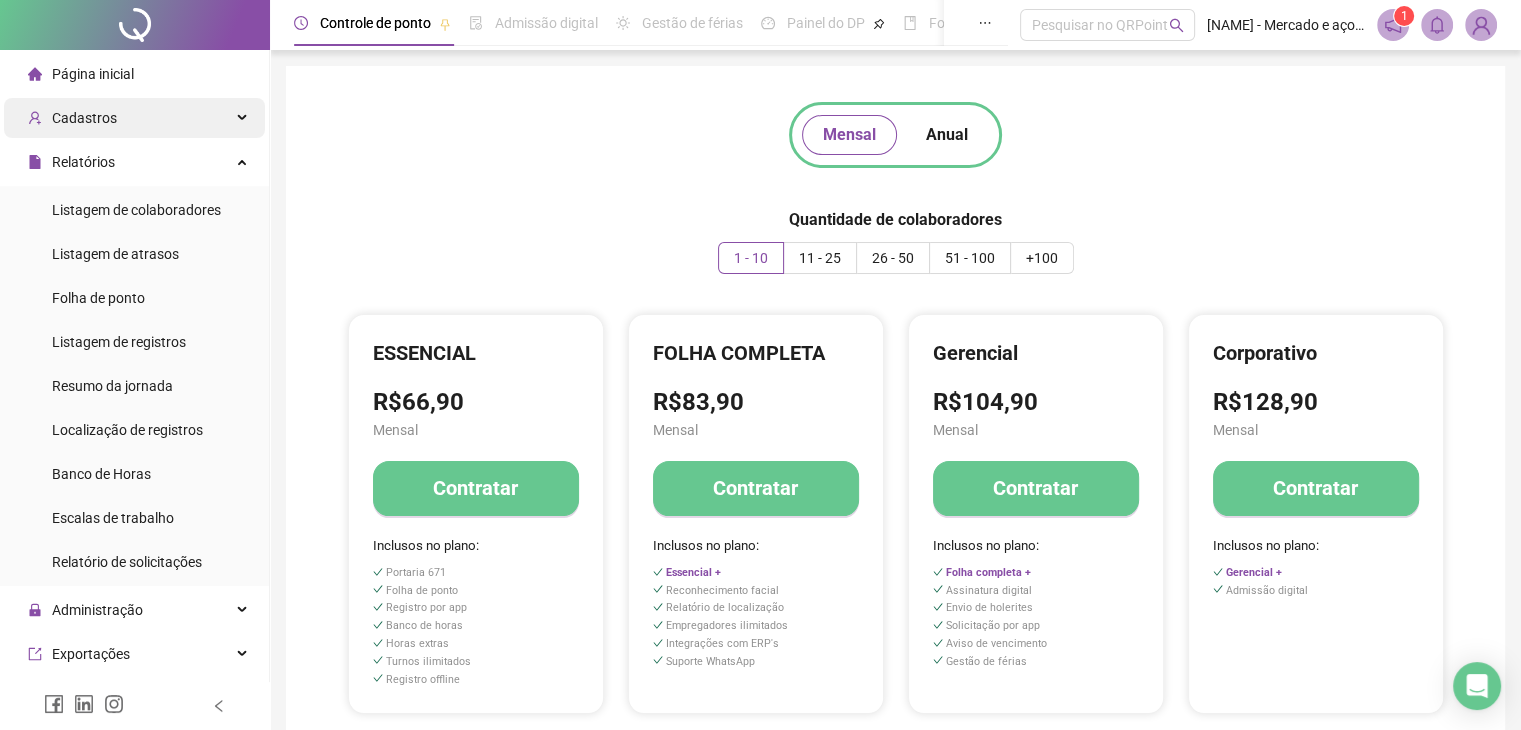 click on "1" at bounding box center (1437, 25) 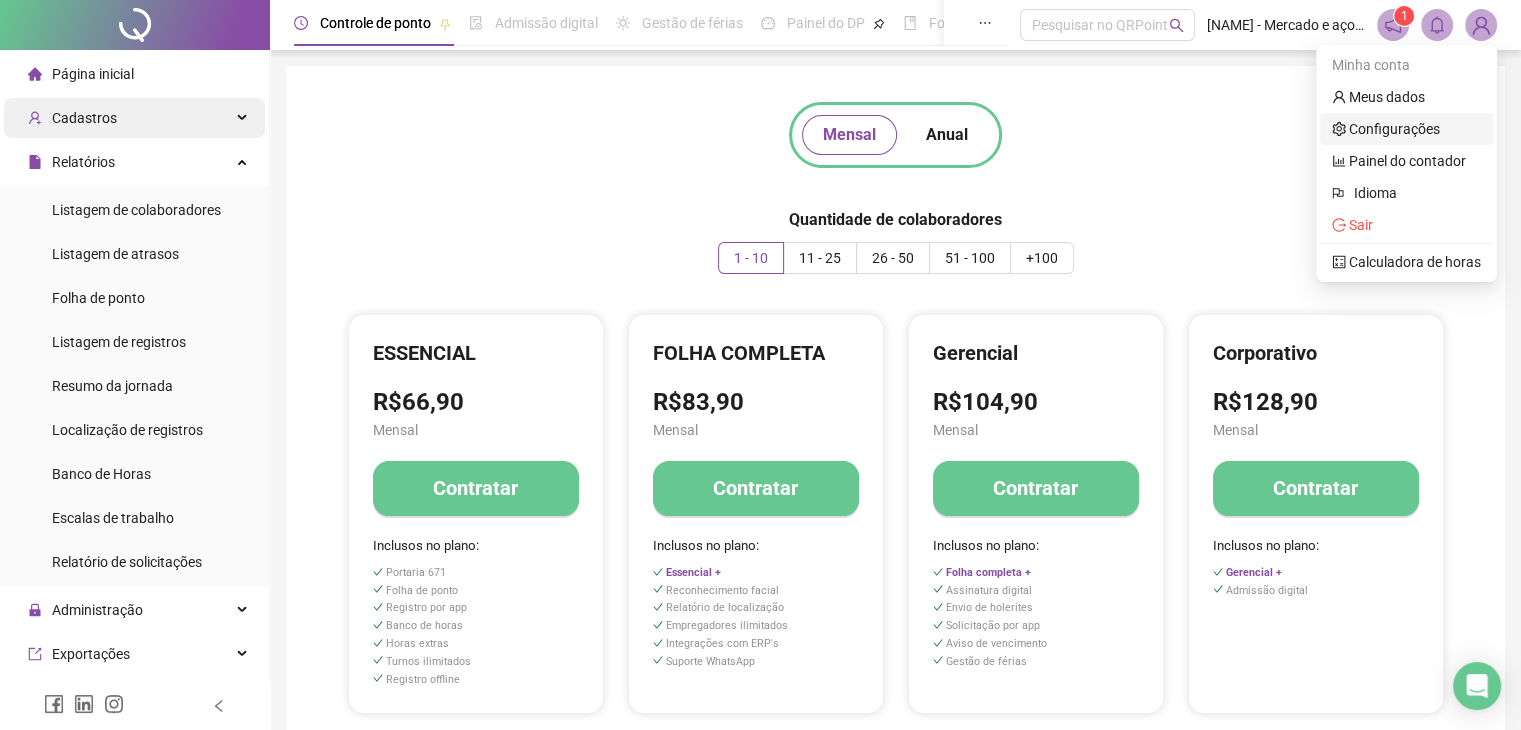 click on "Configurações" at bounding box center (1386, 129) 